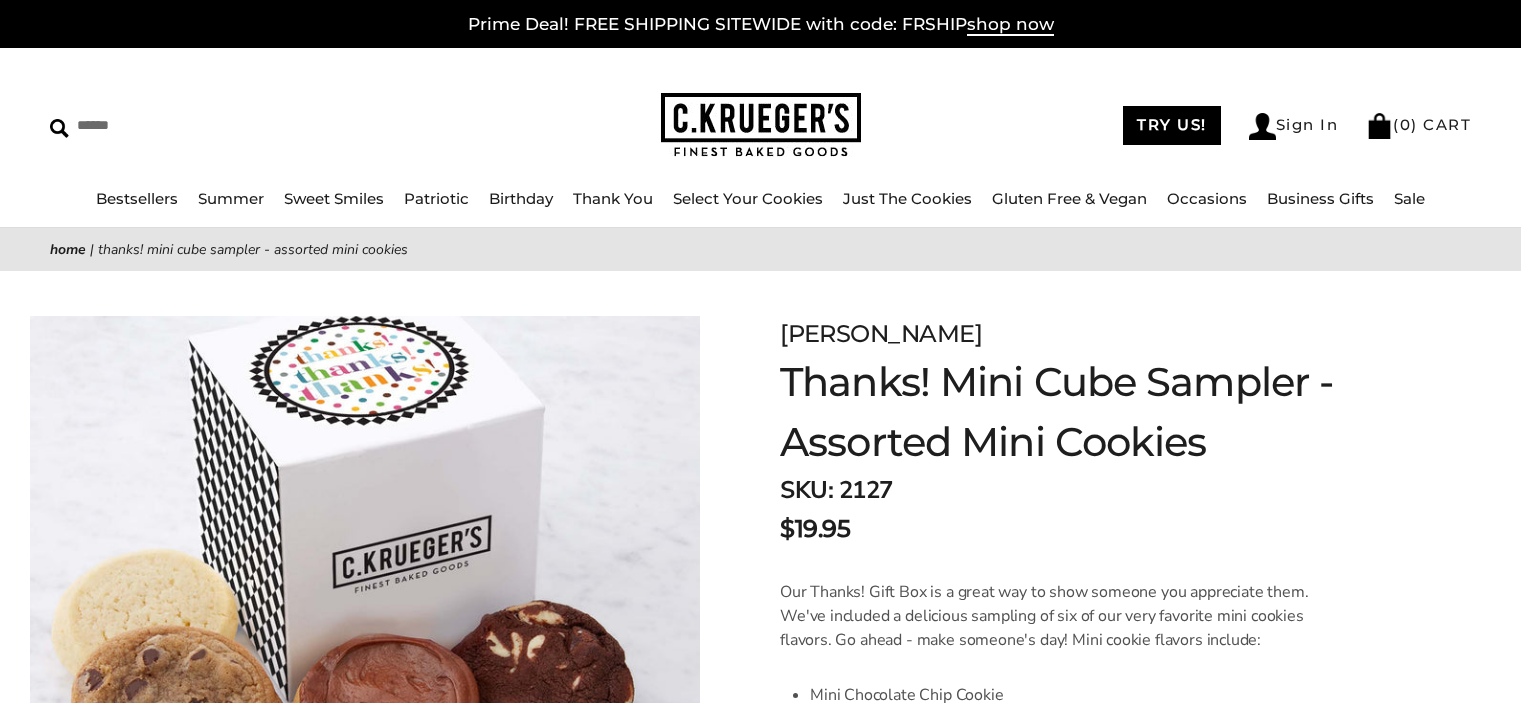 scroll, scrollTop: 0, scrollLeft: 0, axis: both 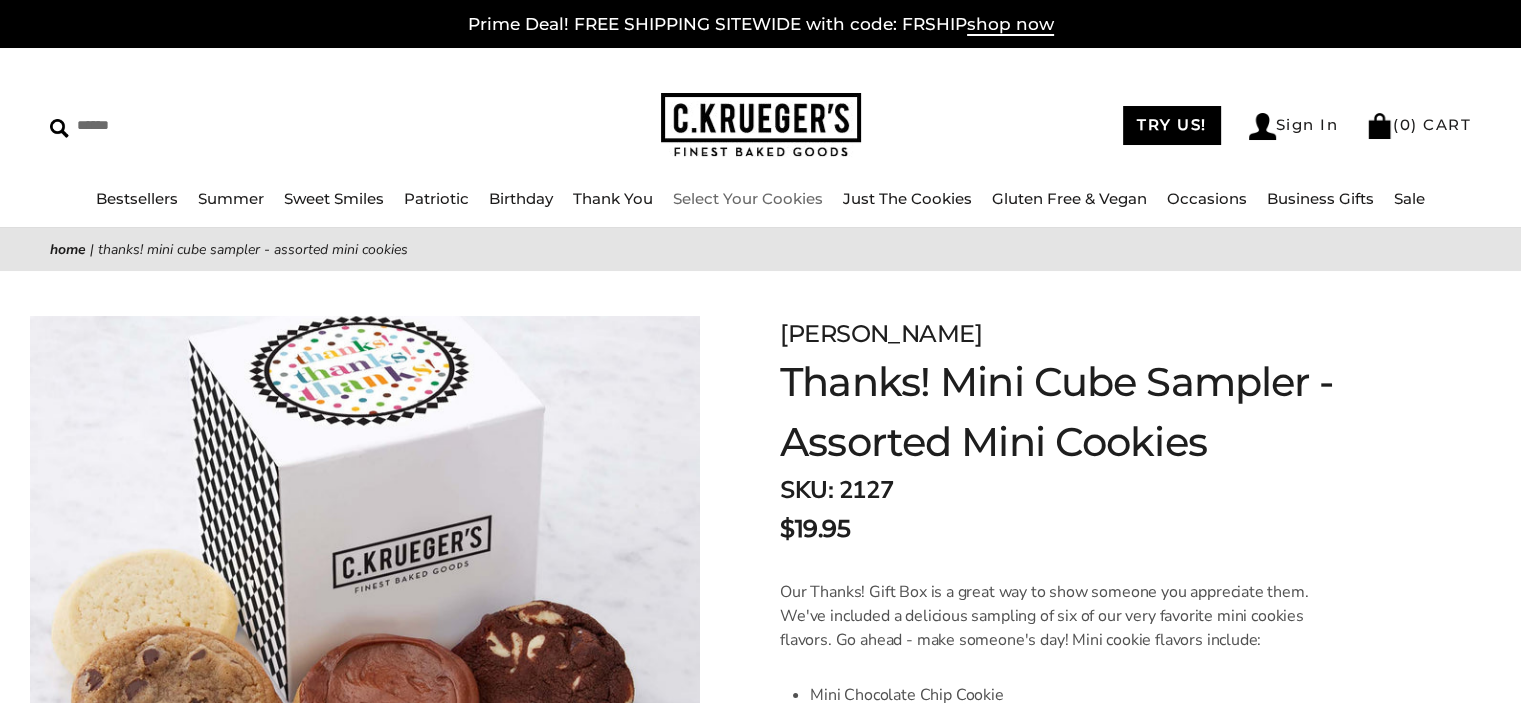 click on "Select Your Cookies" at bounding box center (748, 198) 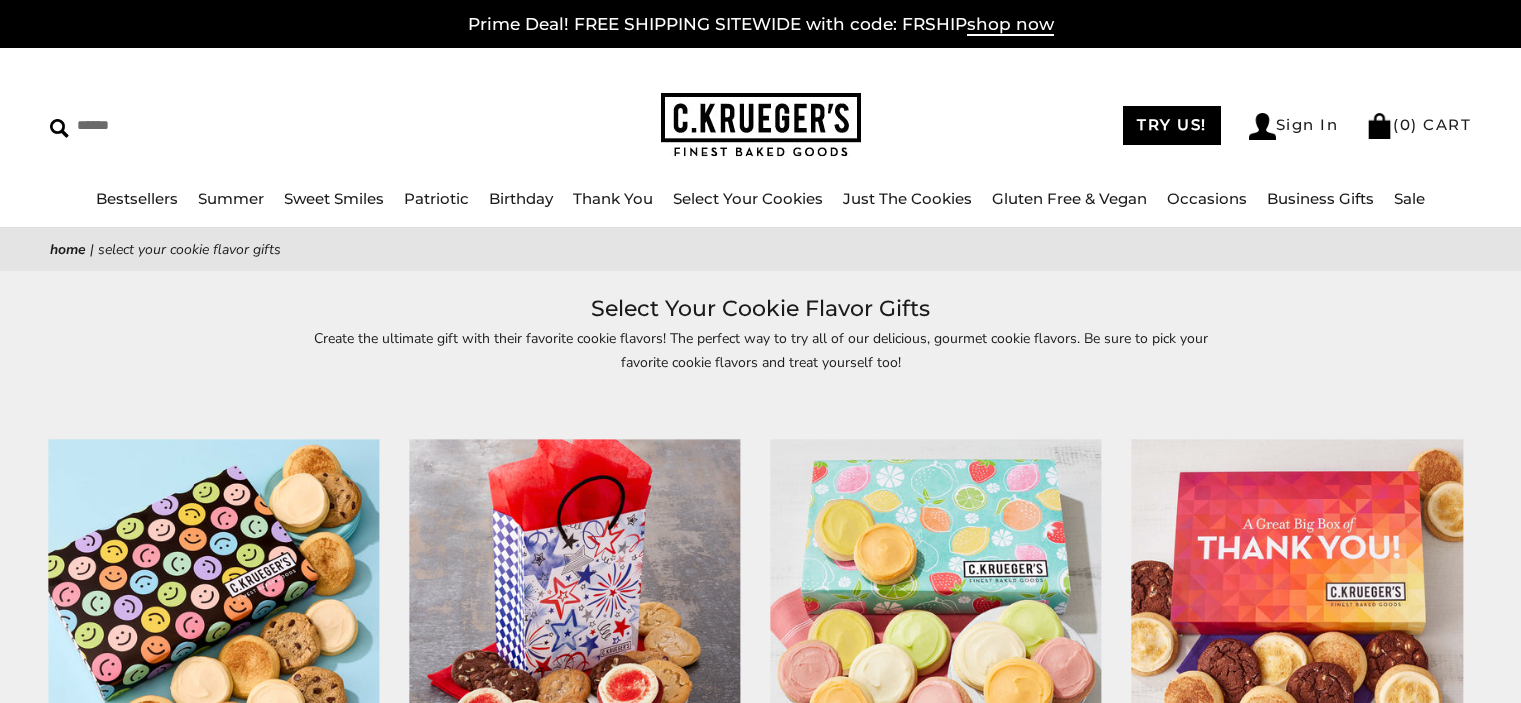 scroll, scrollTop: 0, scrollLeft: 0, axis: both 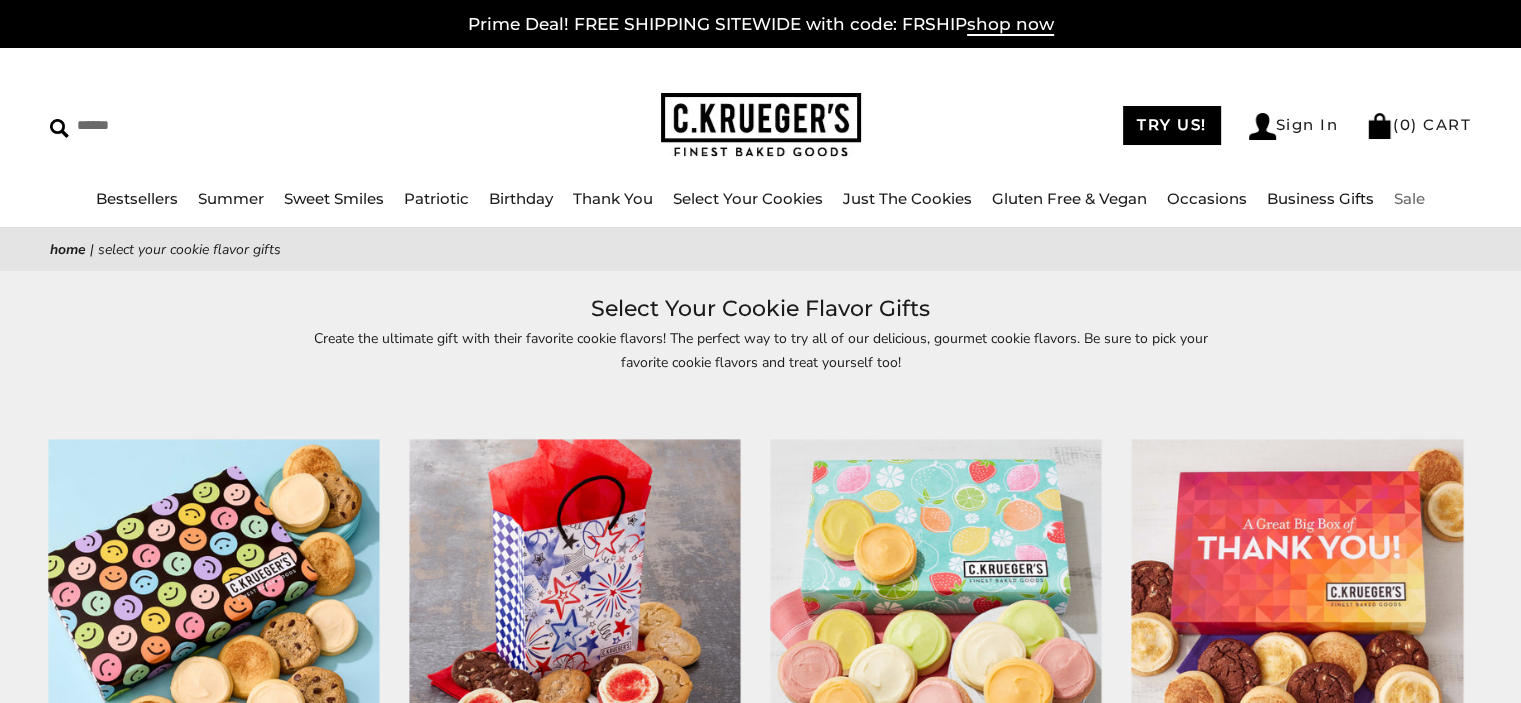 click on "Sale" at bounding box center (1409, 198) 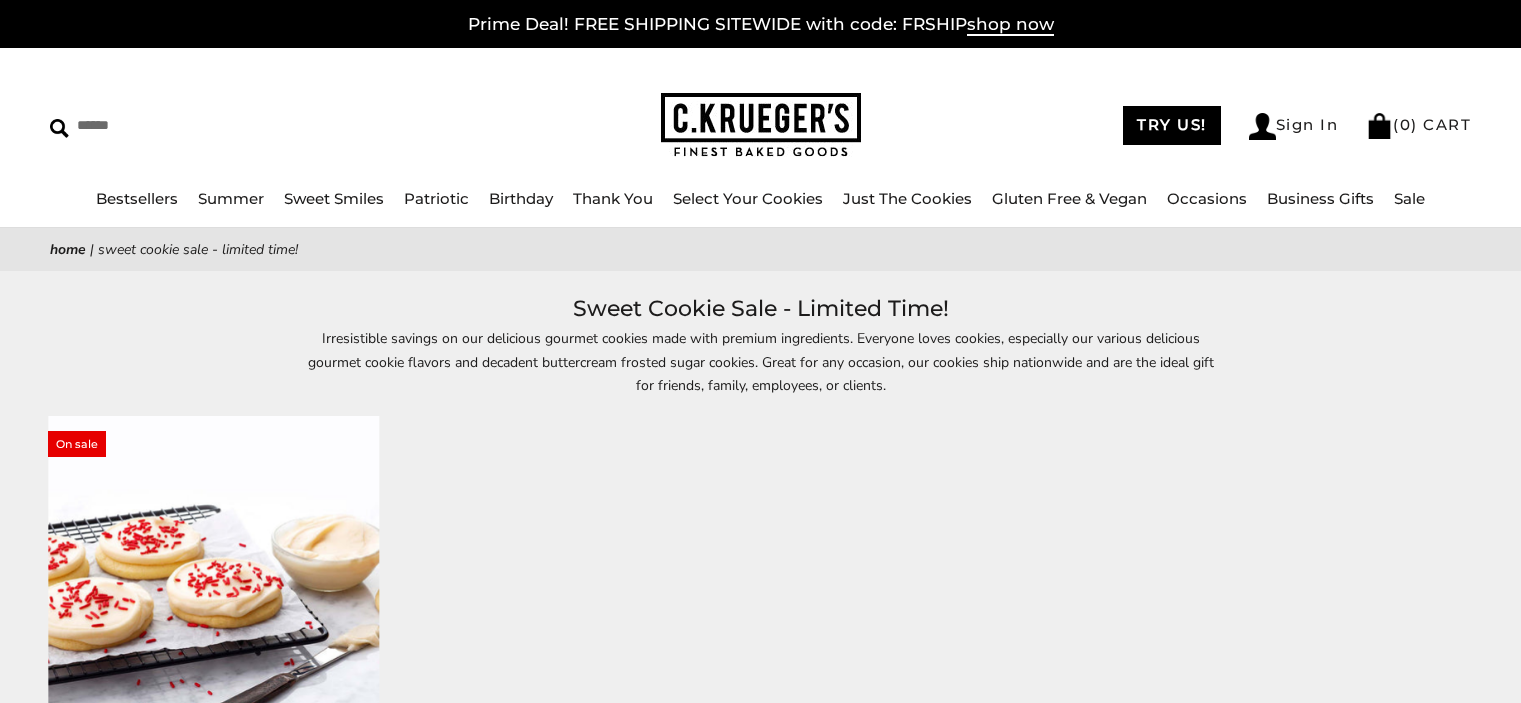 scroll, scrollTop: 0, scrollLeft: 0, axis: both 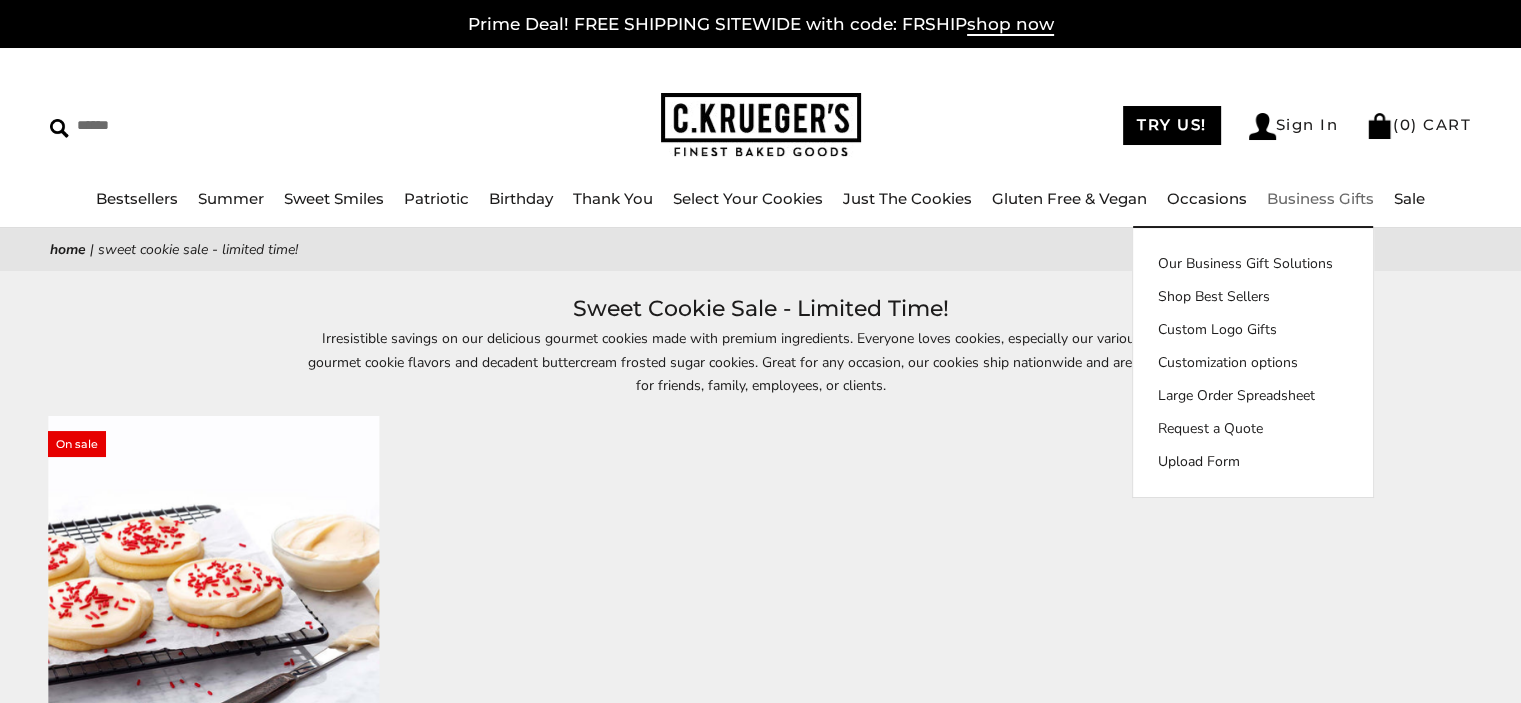 click on "Business Gifts" at bounding box center (1320, 198) 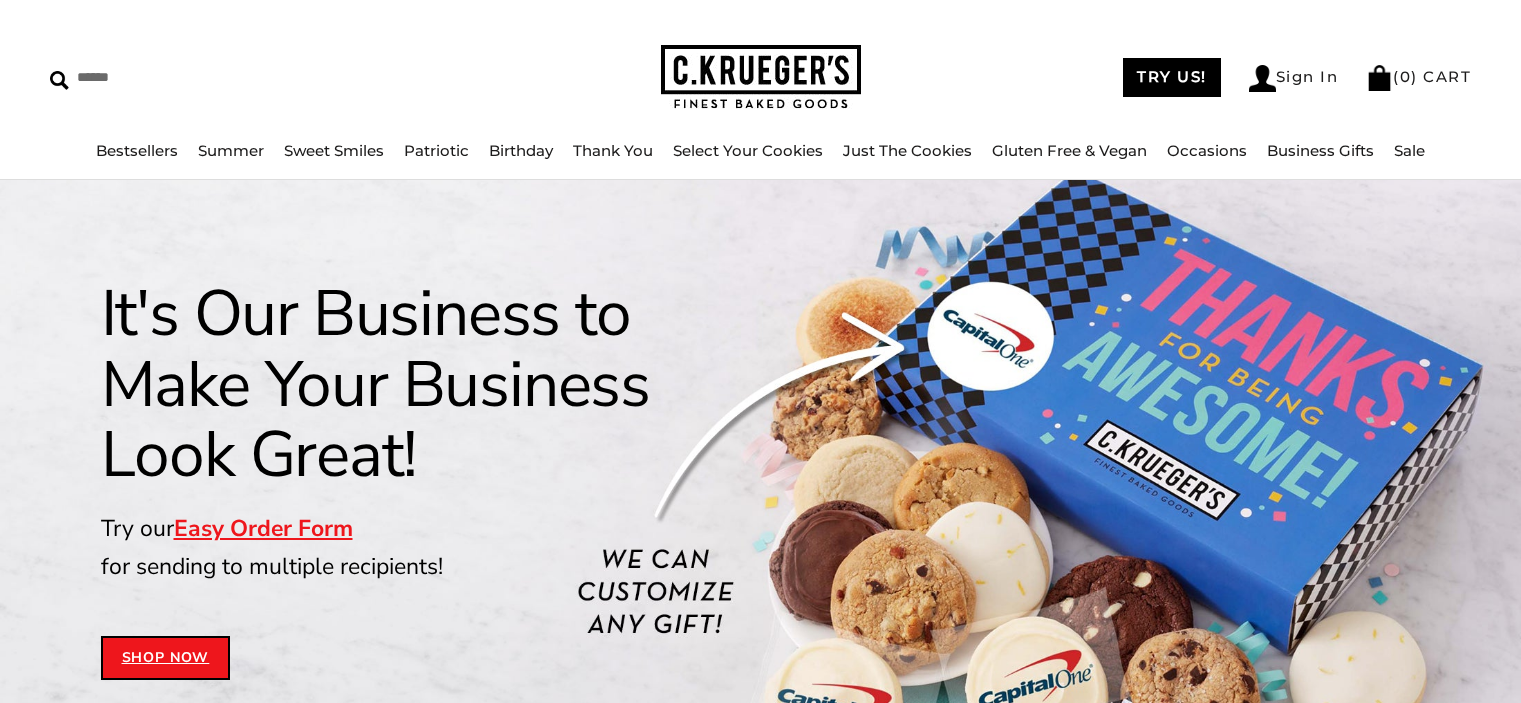 scroll, scrollTop: 0, scrollLeft: 0, axis: both 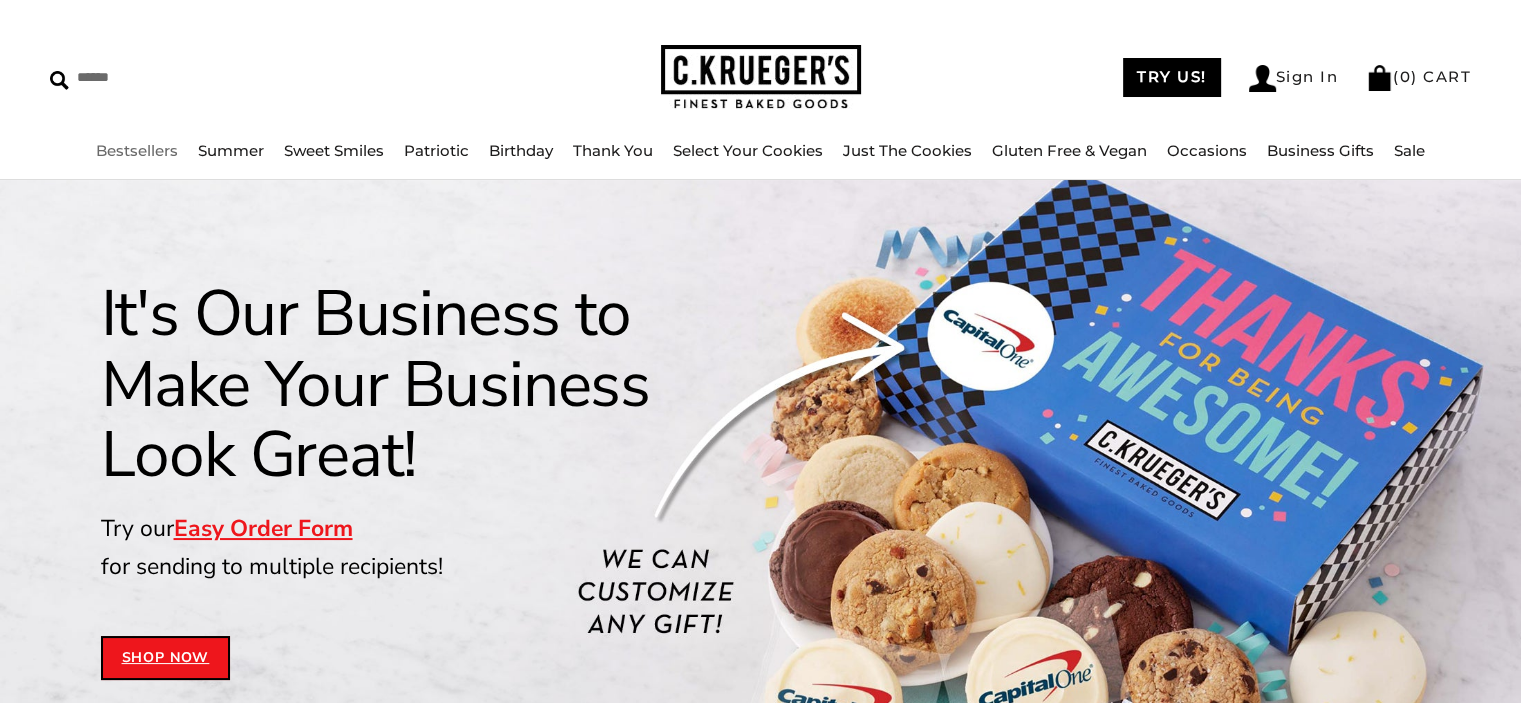 click on "Bestsellers" at bounding box center (137, 150) 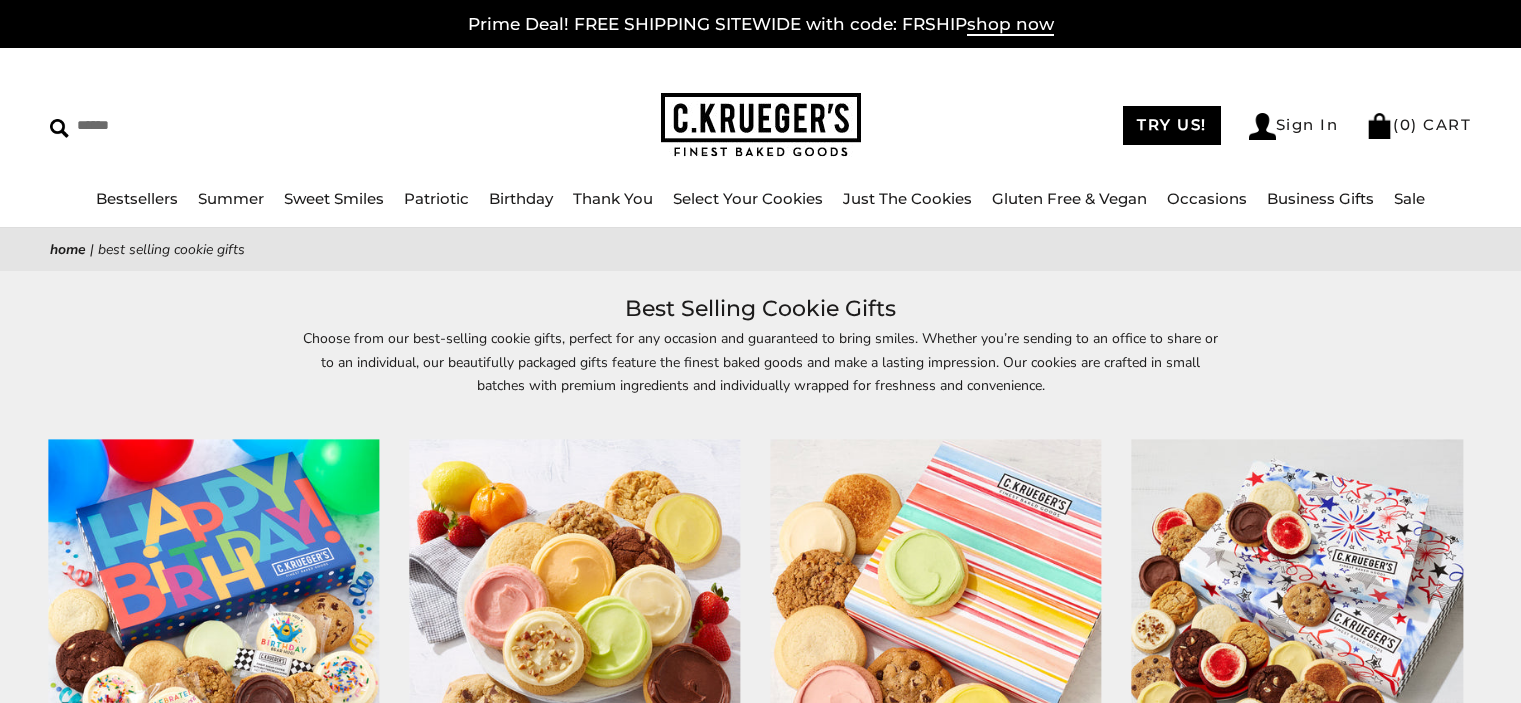 scroll, scrollTop: 0, scrollLeft: 0, axis: both 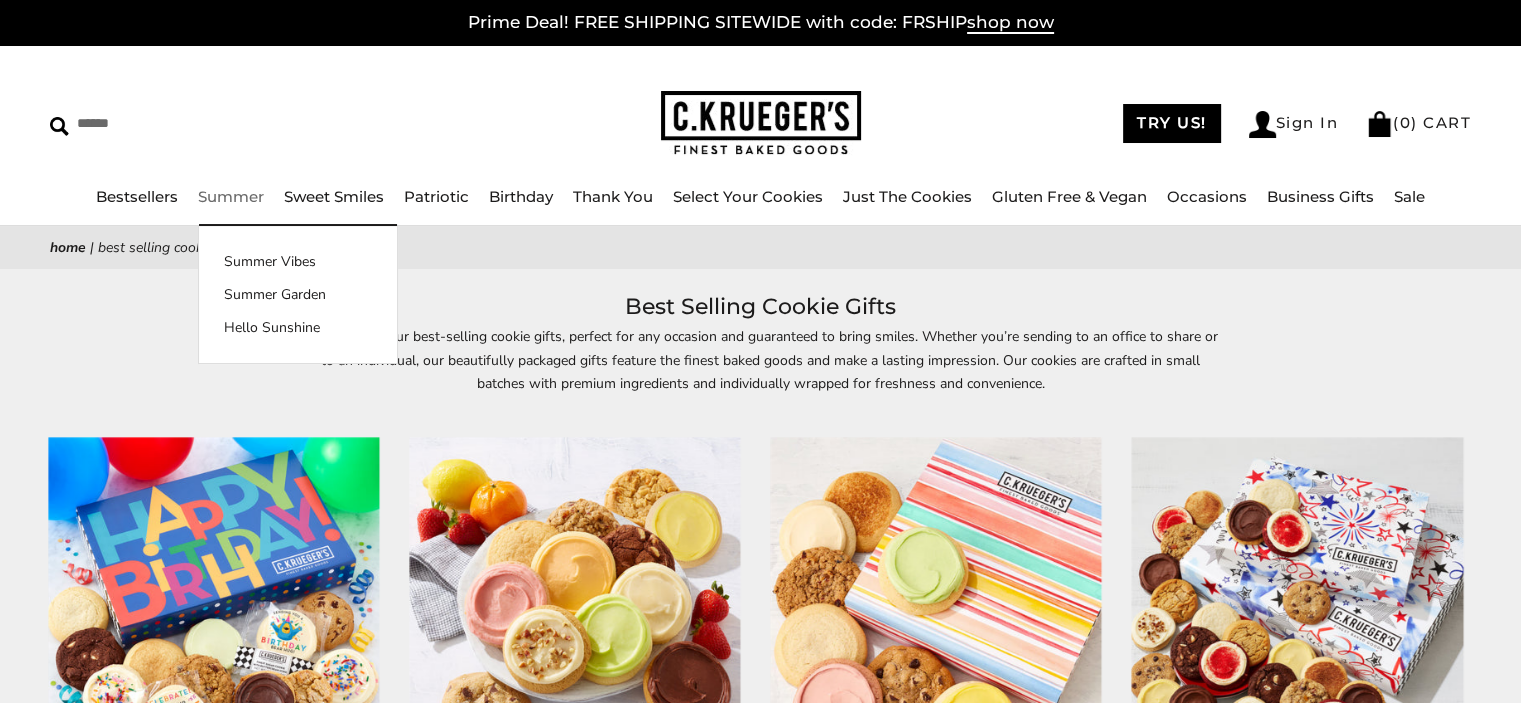 click on "Summer" at bounding box center [231, 196] 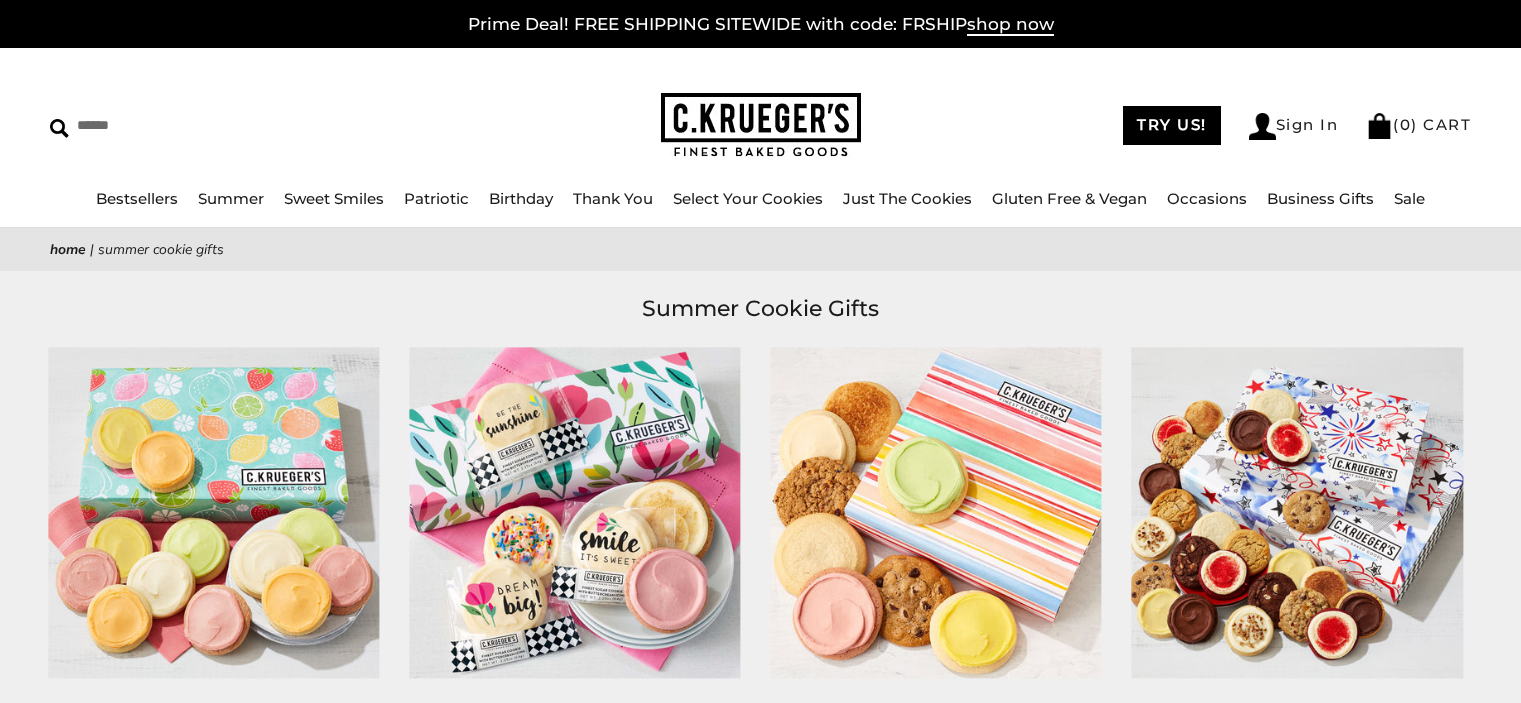 scroll, scrollTop: 0, scrollLeft: 0, axis: both 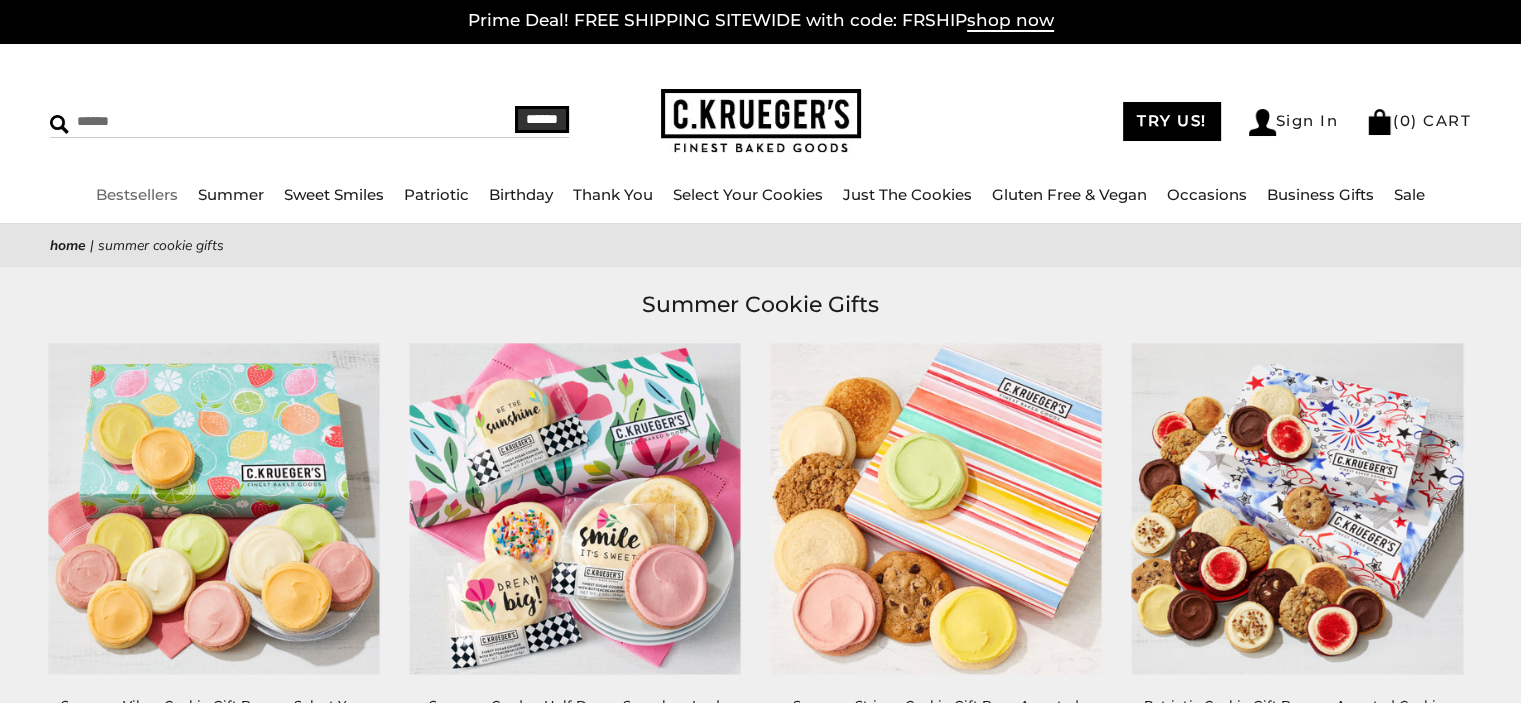click at bounding box center [218, 121] 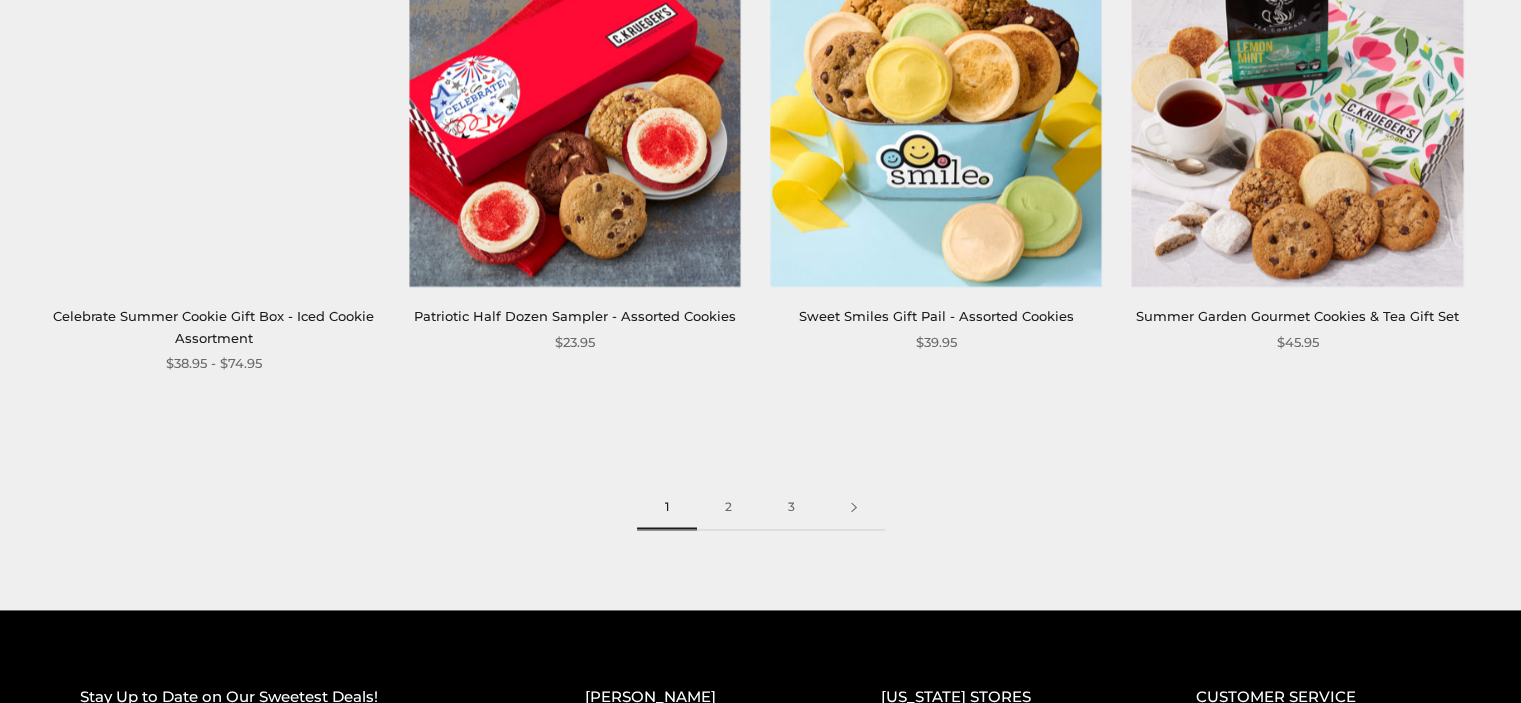 scroll, scrollTop: 2742, scrollLeft: 0, axis: vertical 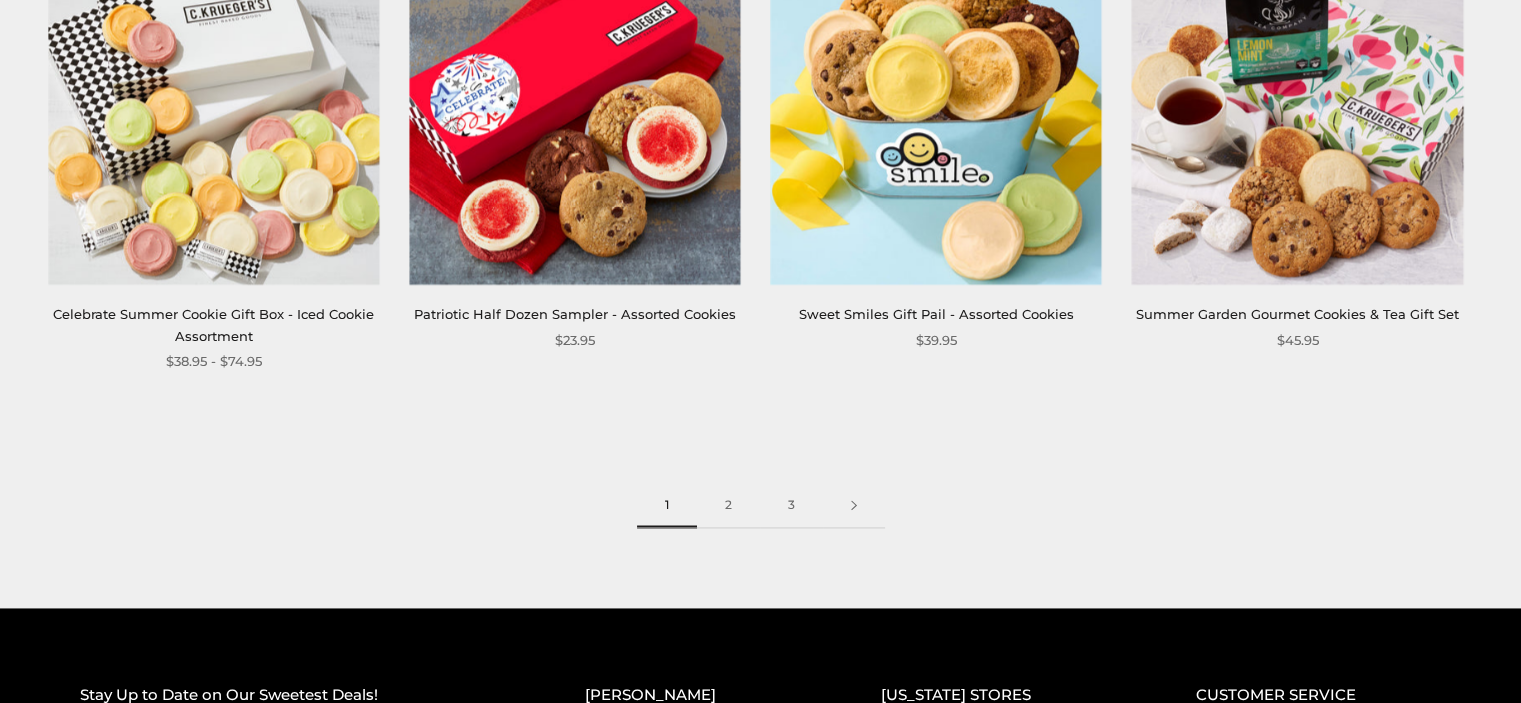 click on "2" at bounding box center (728, 505) 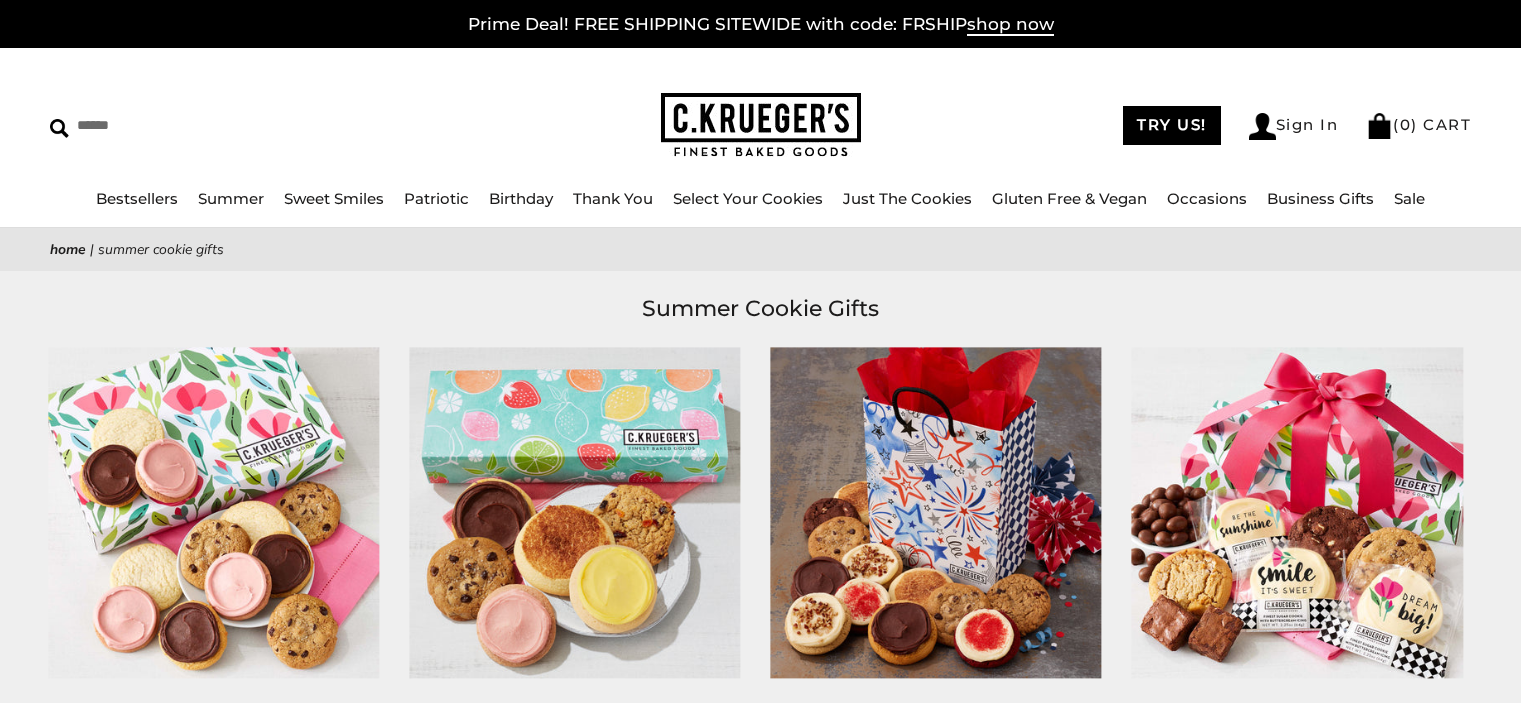 scroll, scrollTop: 0, scrollLeft: 0, axis: both 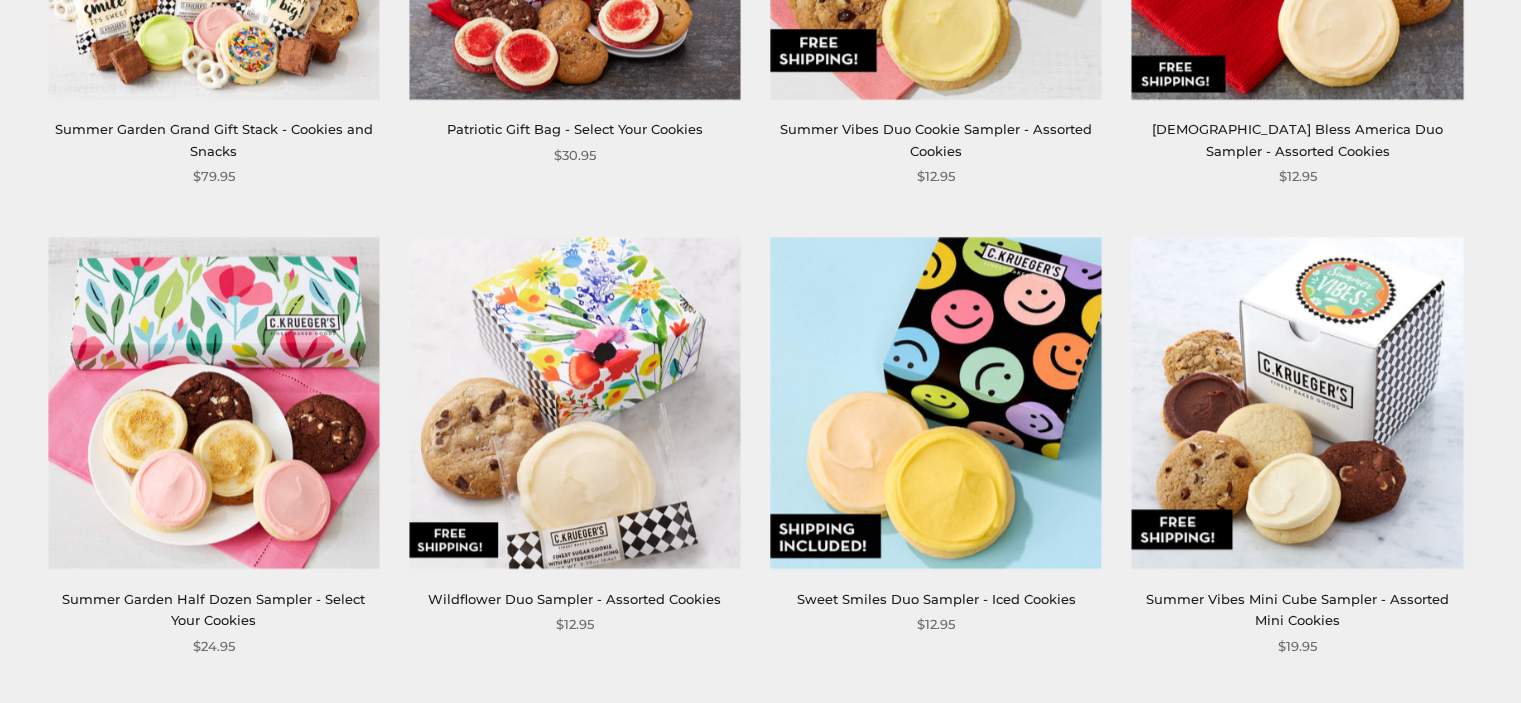 click at bounding box center (213, 403) 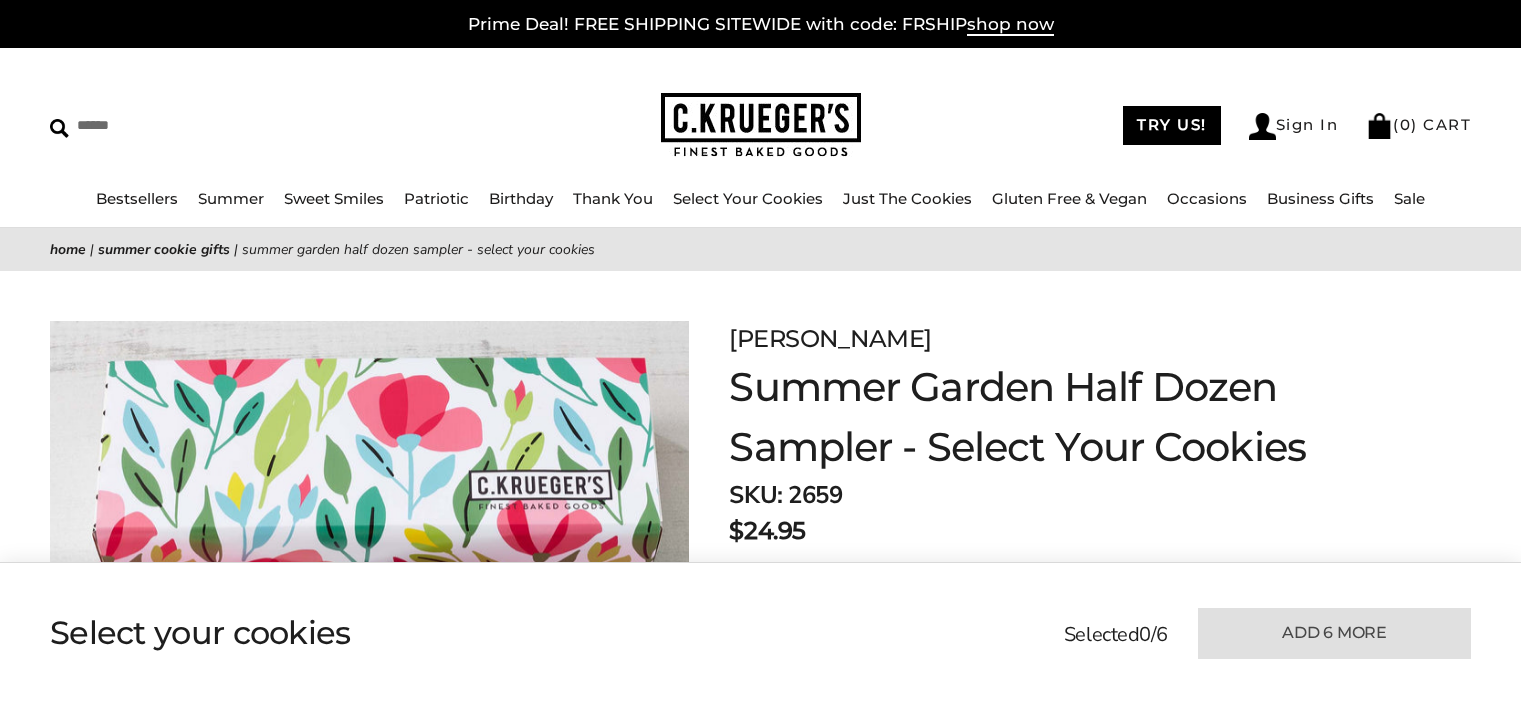 scroll, scrollTop: 0, scrollLeft: 0, axis: both 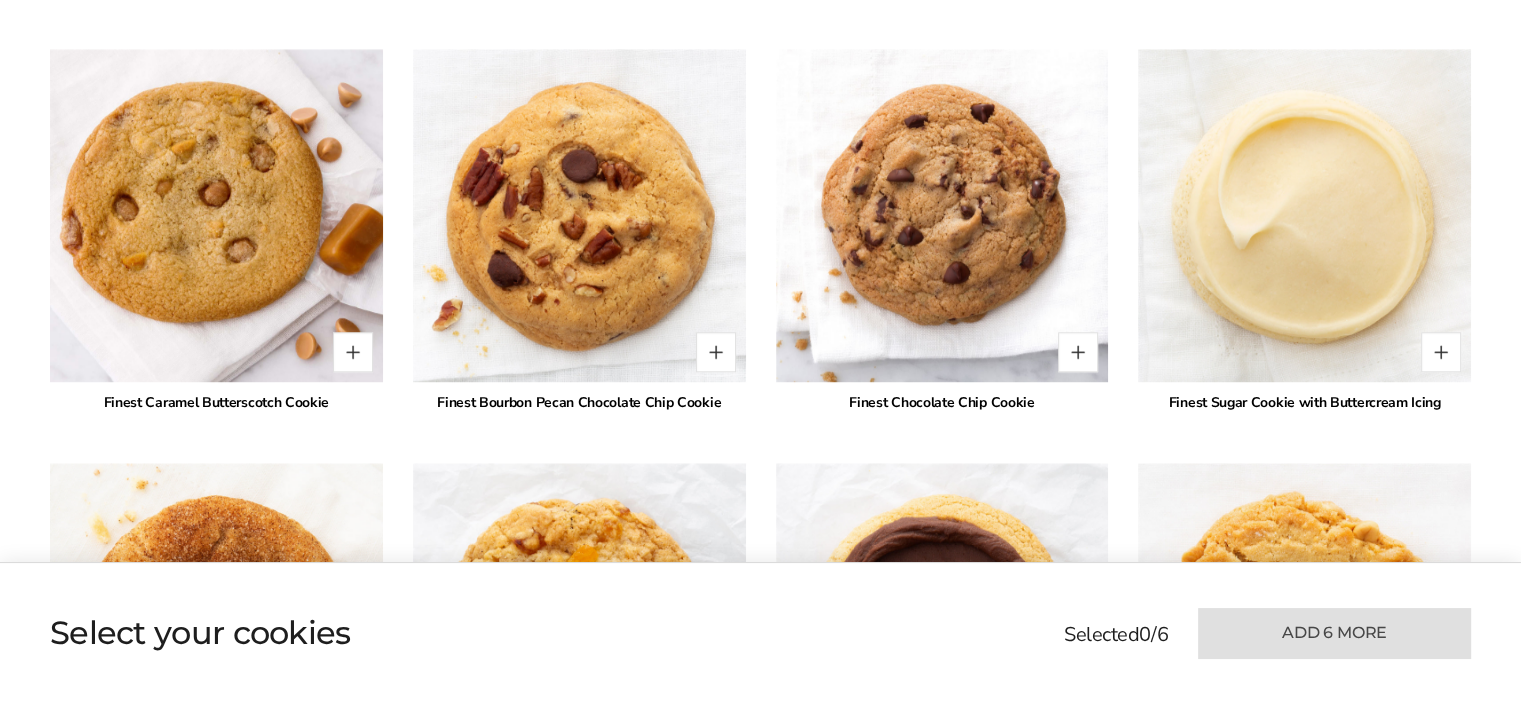 click at bounding box center [1441, 352] 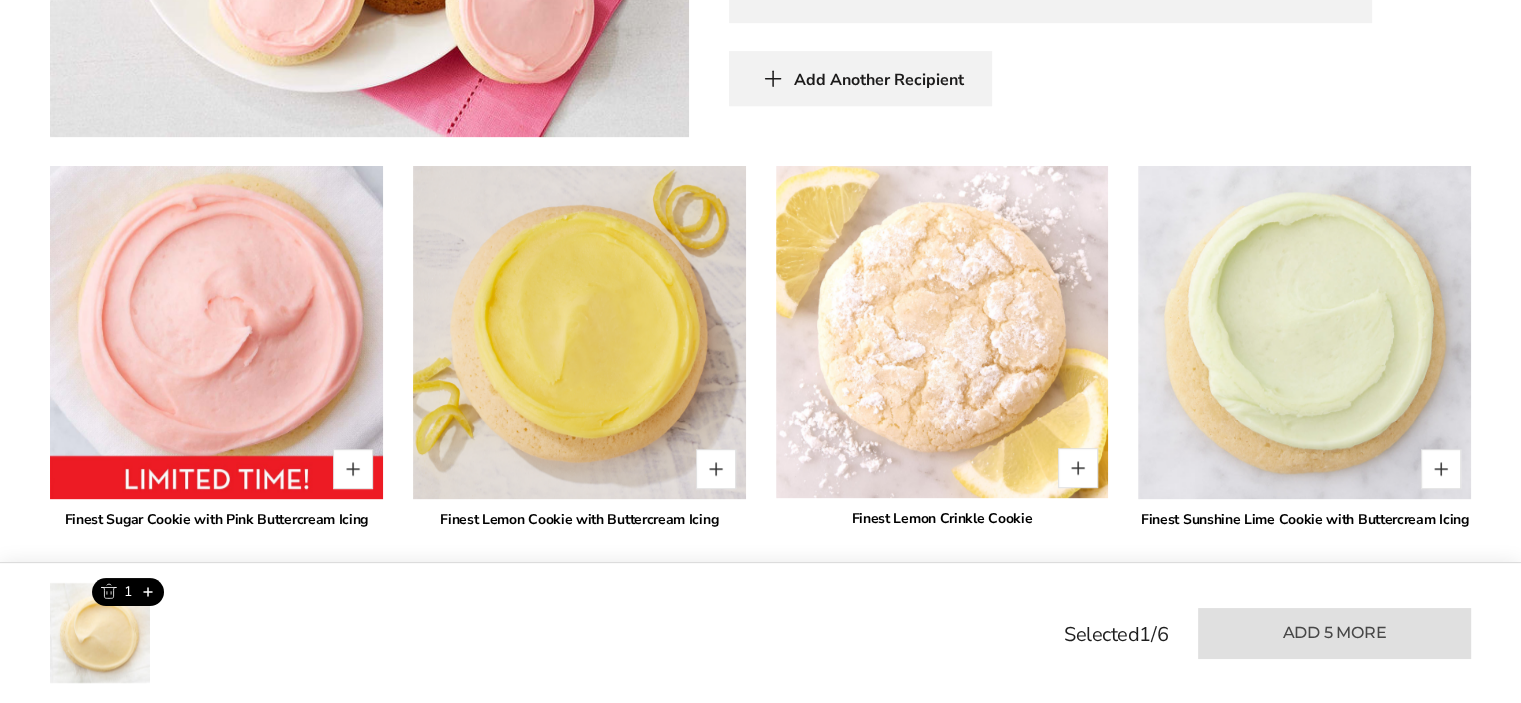 scroll, scrollTop: 1108, scrollLeft: 0, axis: vertical 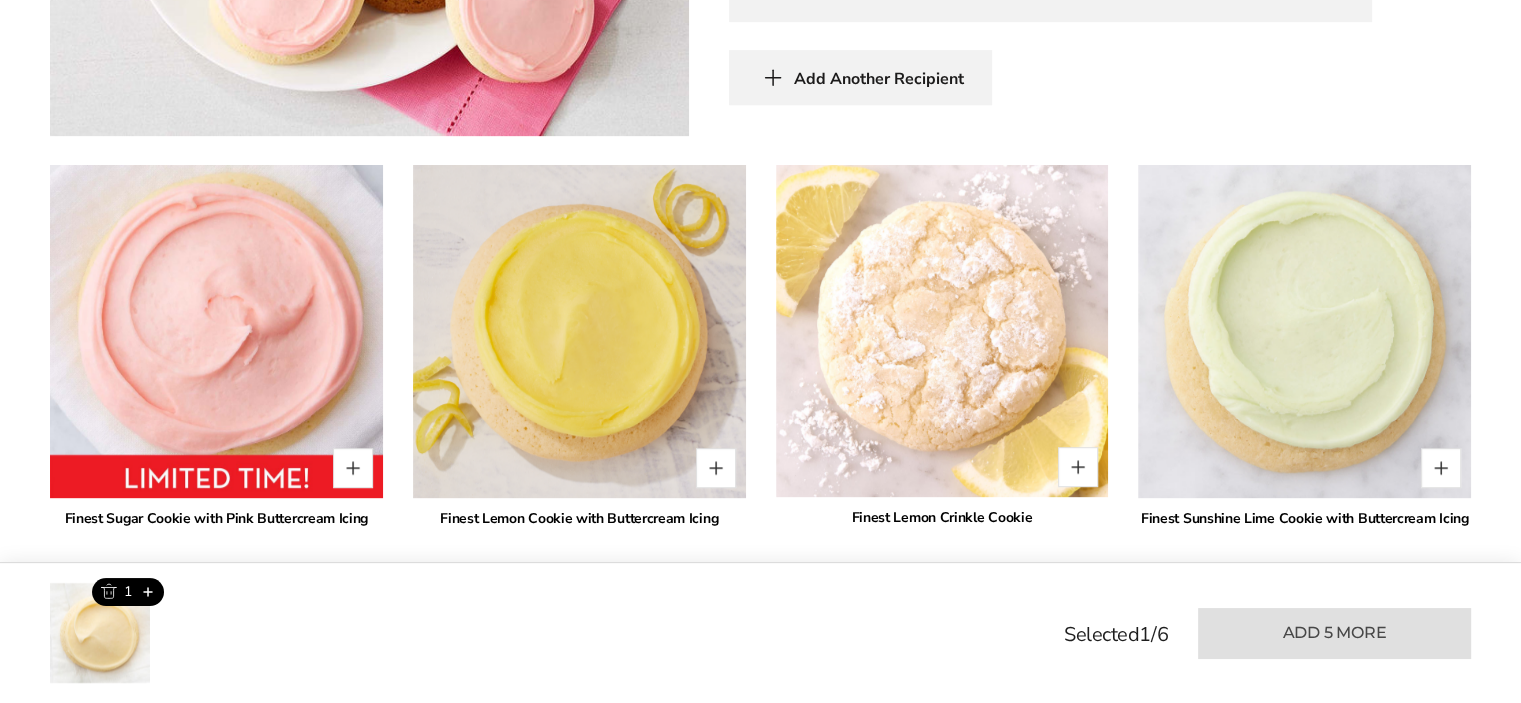 click at bounding box center (716, 468) 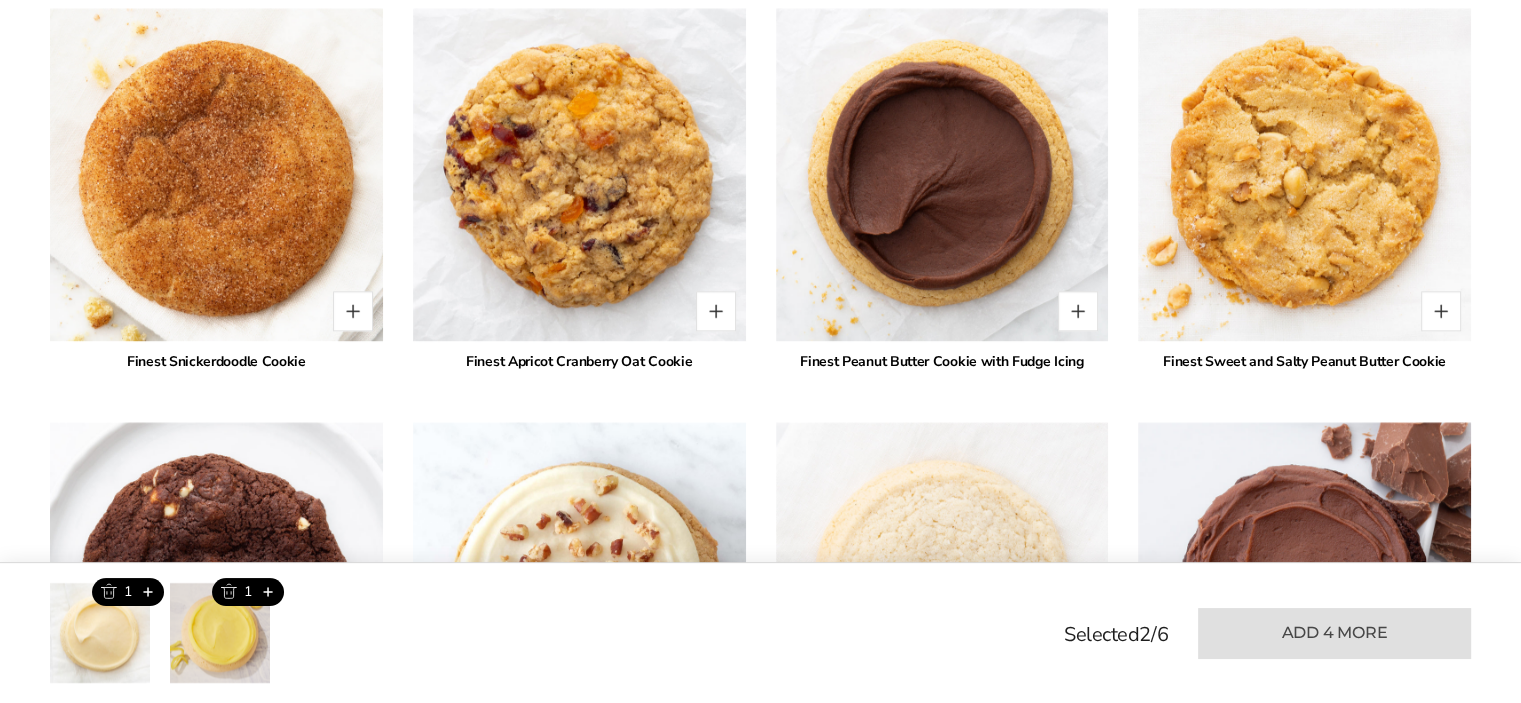 scroll, scrollTop: 2954, scrollLeft: 0, axis: vertical 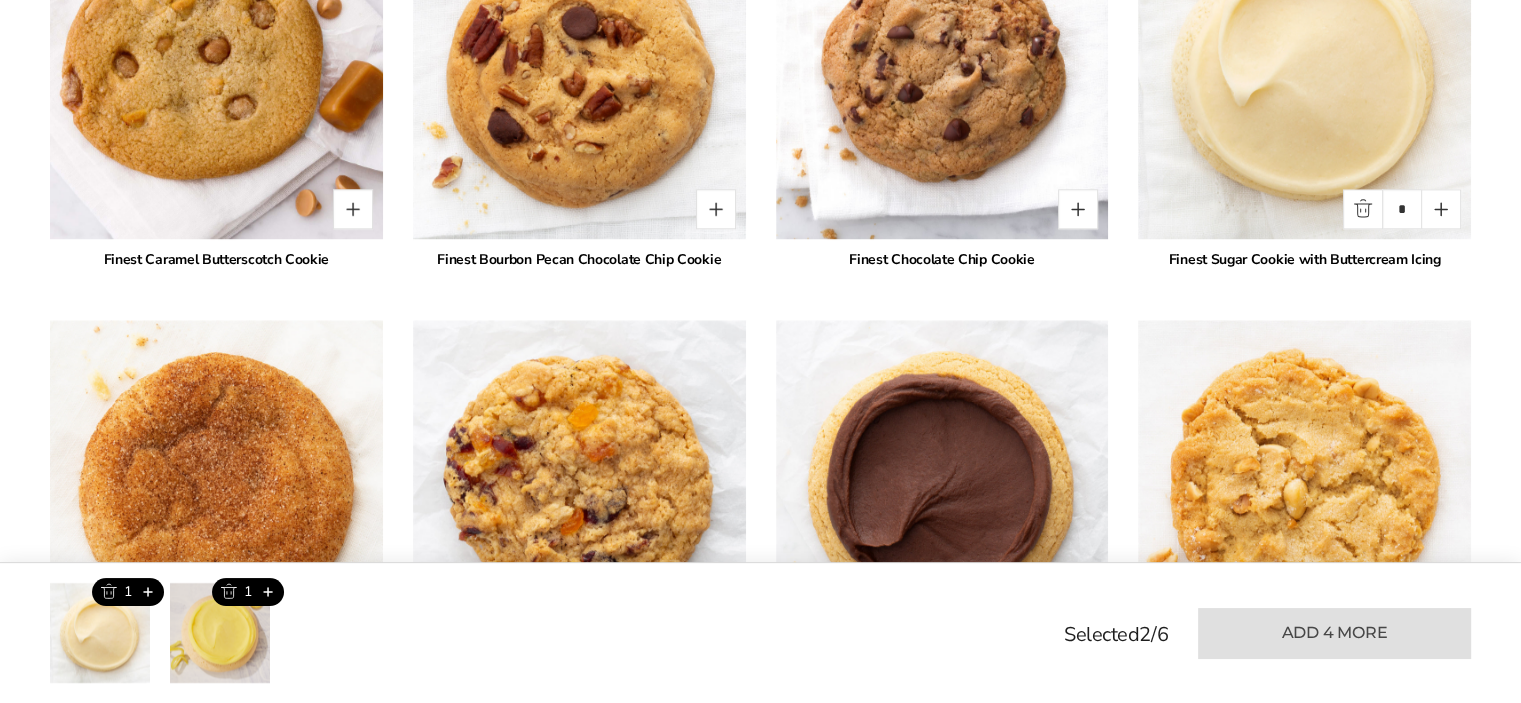 drag, startPoint x: 741, startPoint y: 321, endPoint x: 1083, endPoint y: 210, distance: 359.56223 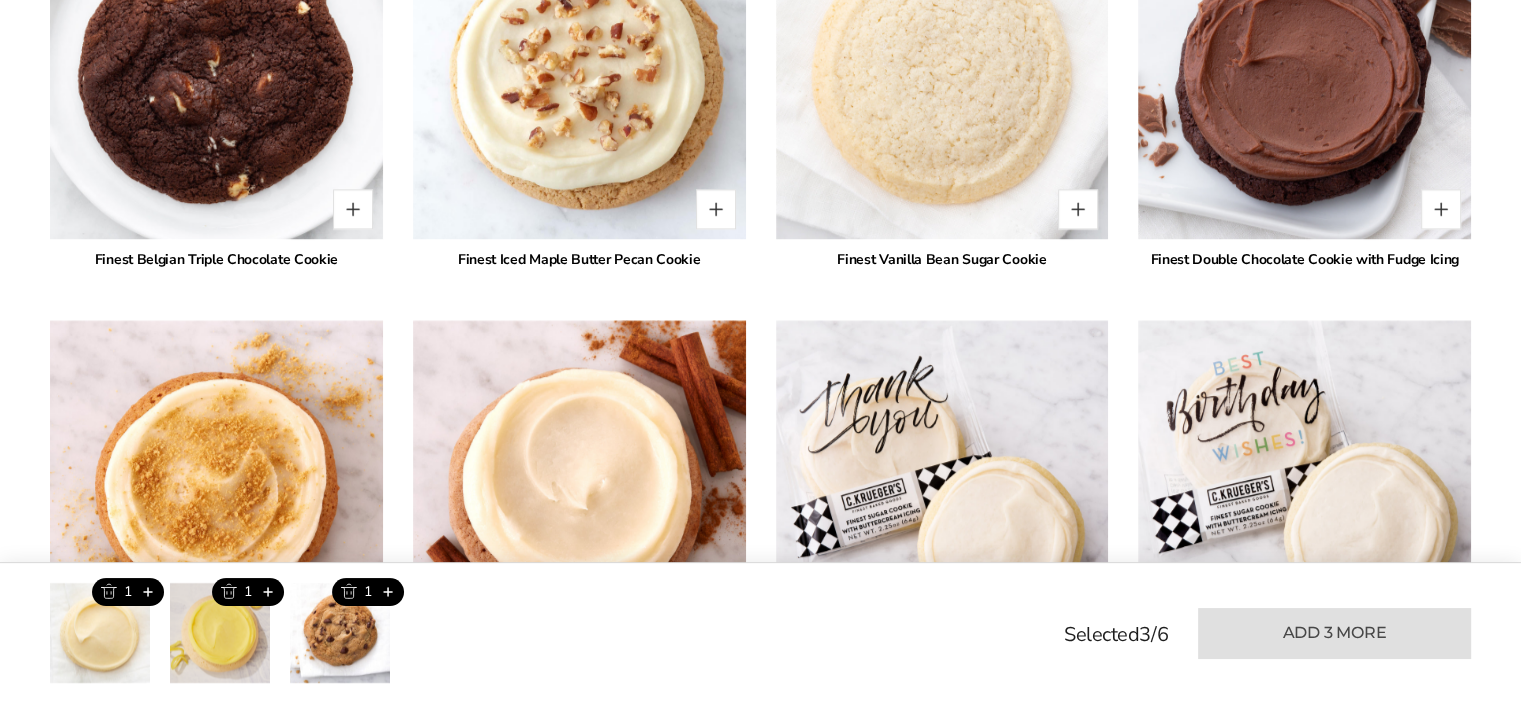 scroll, scrollTop: 3346, scrollLeft: 0, axis: vertical 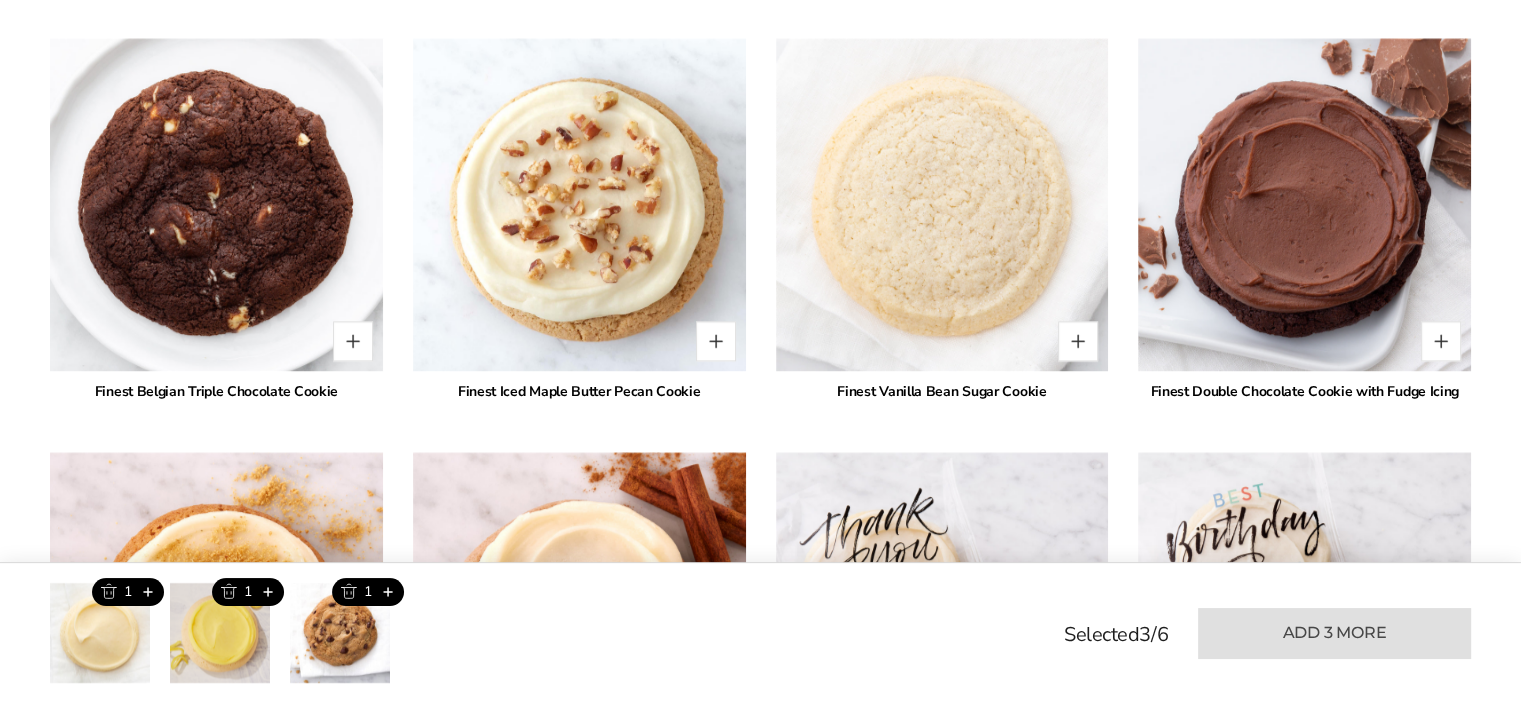 click at bounding box center (353, 341) 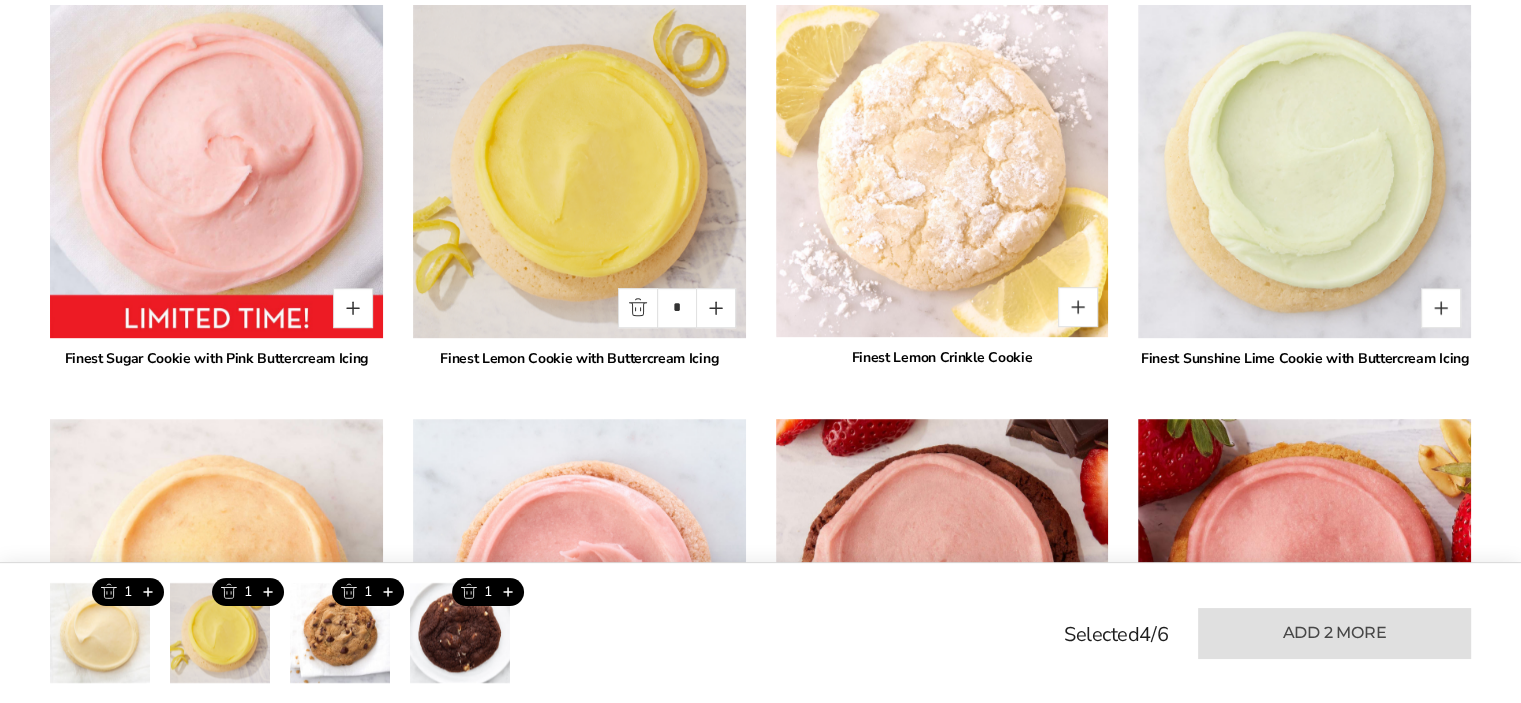 scroll, scrollTop: 1270, scrollLeft: 0, axis: vertical 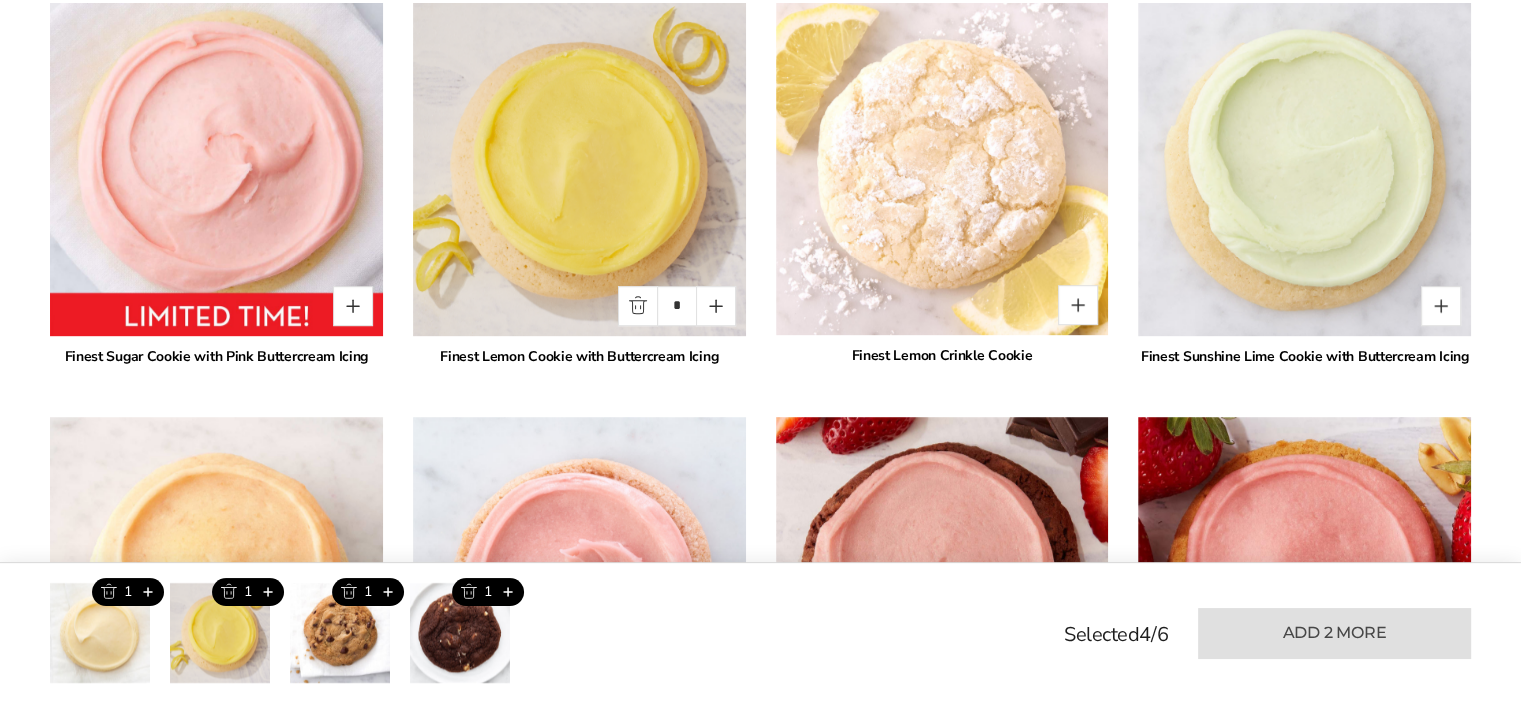 click at bounding box center (1078, 305) 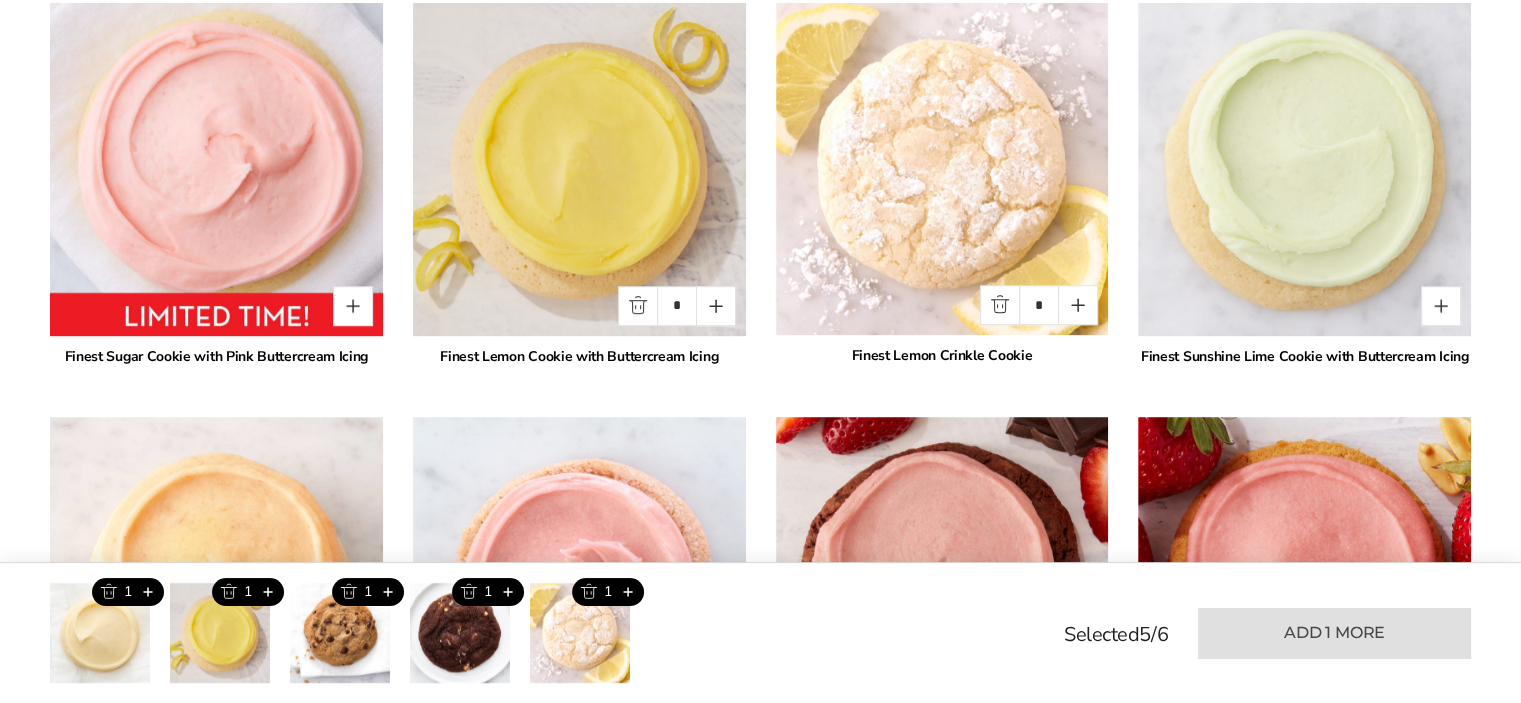 click at bounding box center [228, 592] 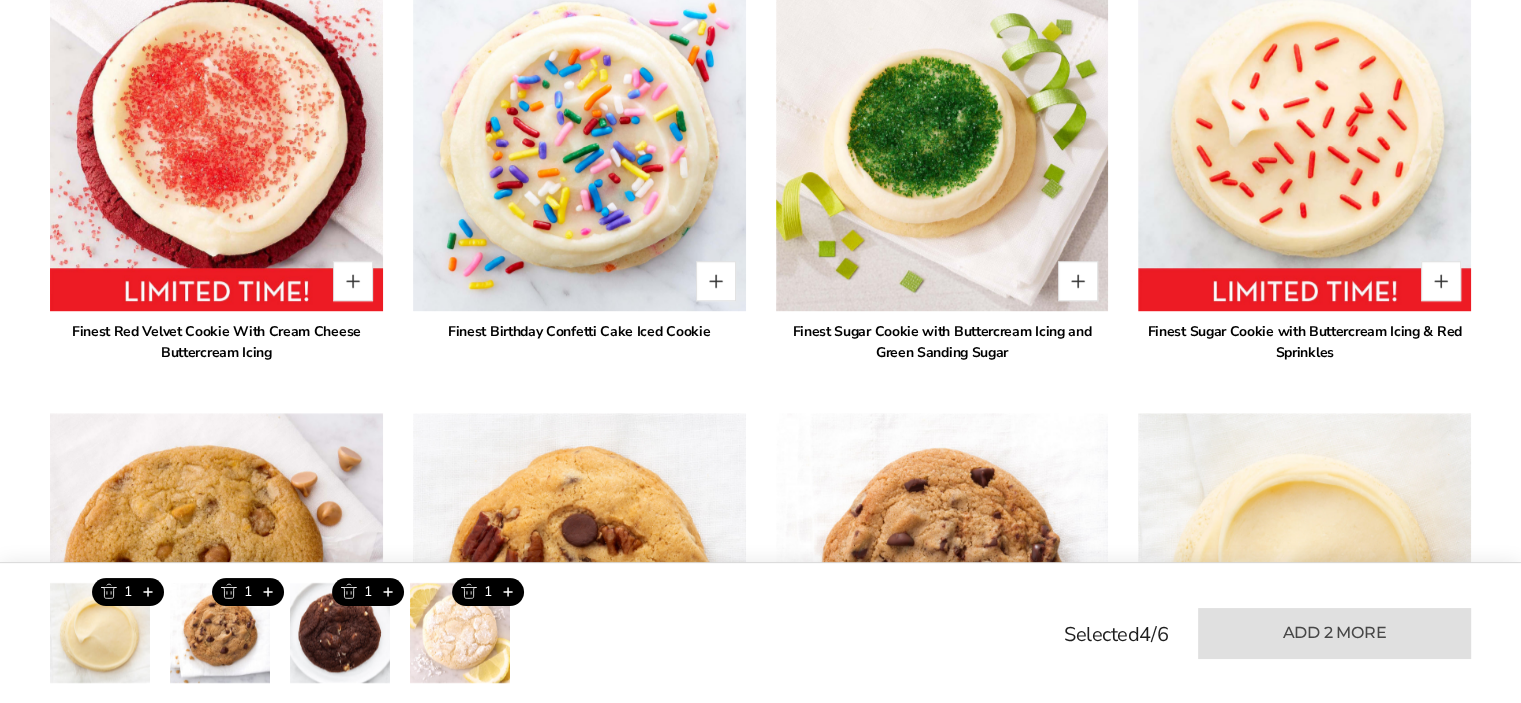 scroll, scrollTop: 2146, scrollLeft: 0, axis: vertical 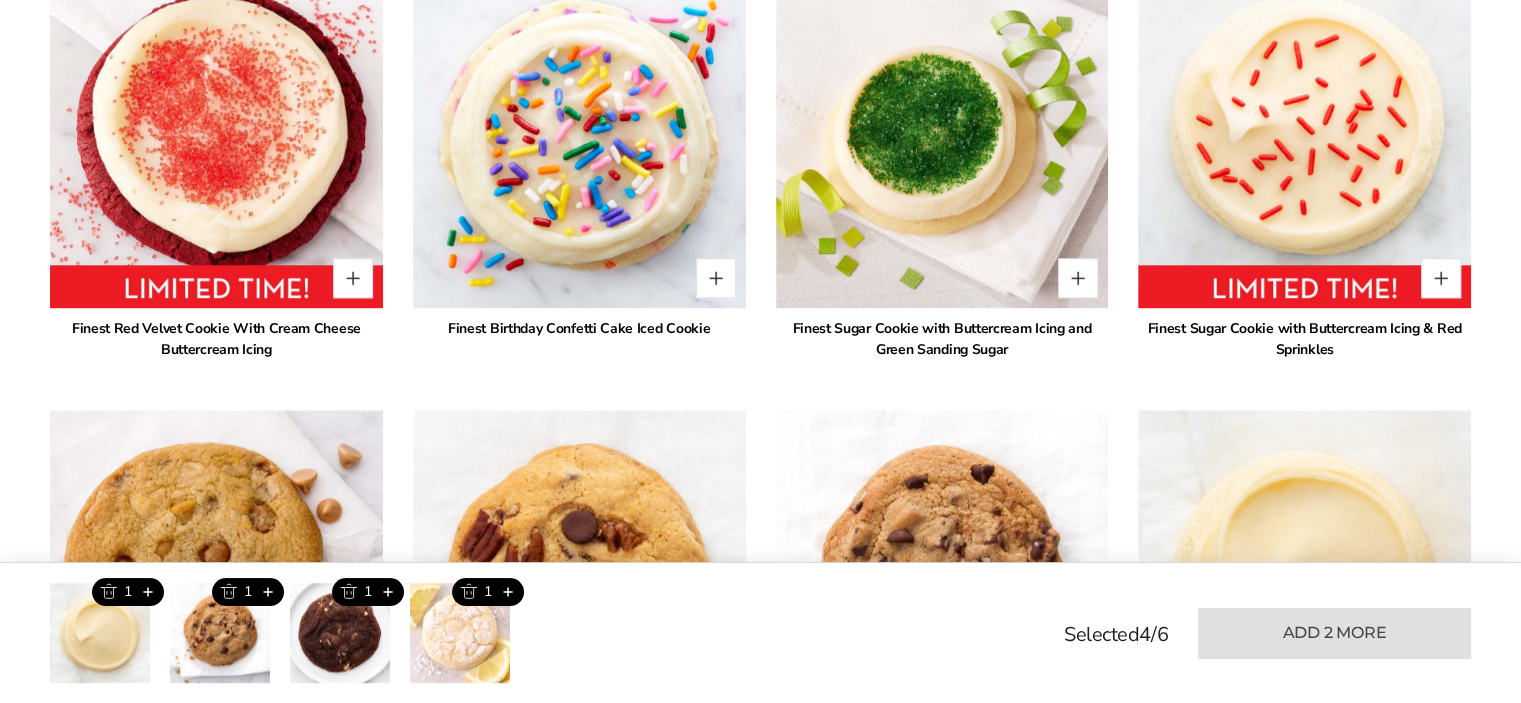 click at bounding box center (353, 278) 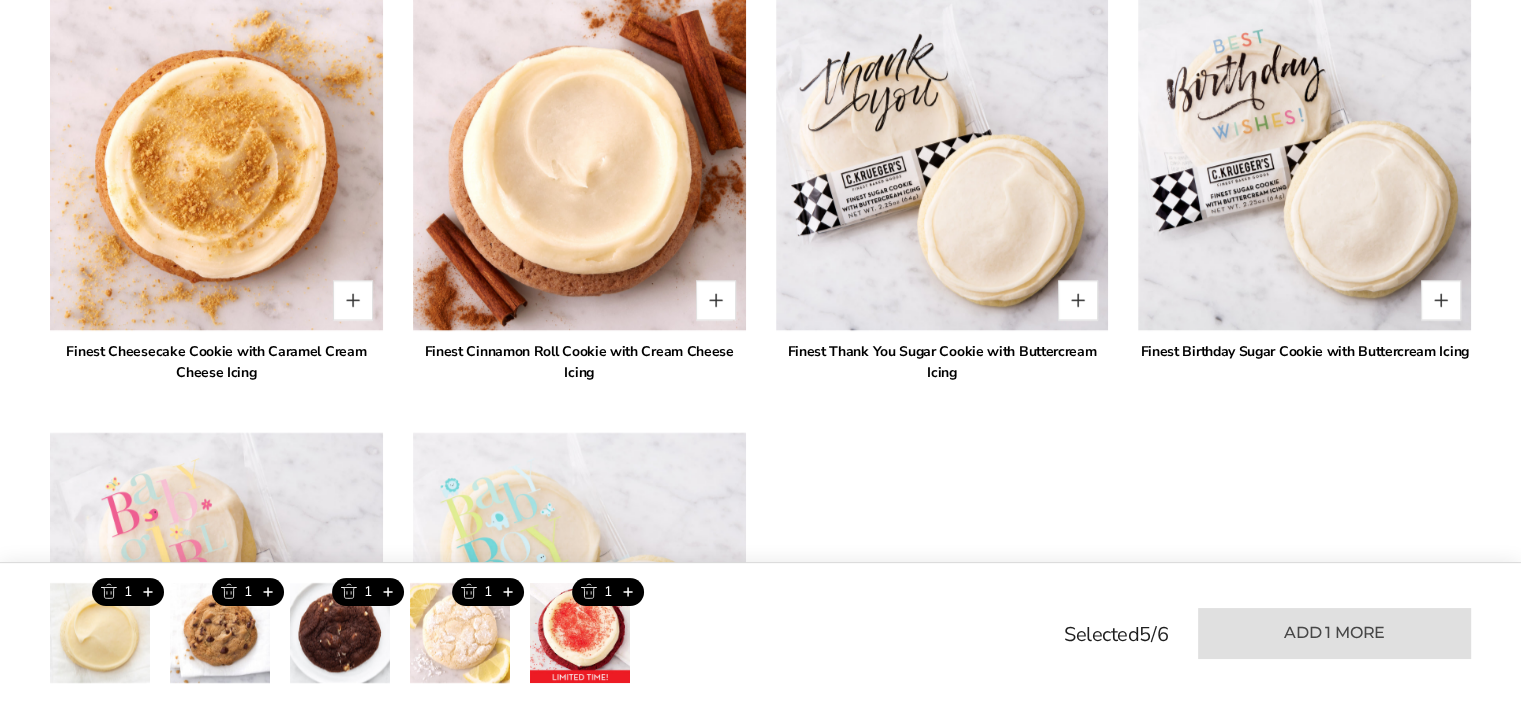 scroll, scrollTop: 3800, scrollLeft: 0, axis: vertical 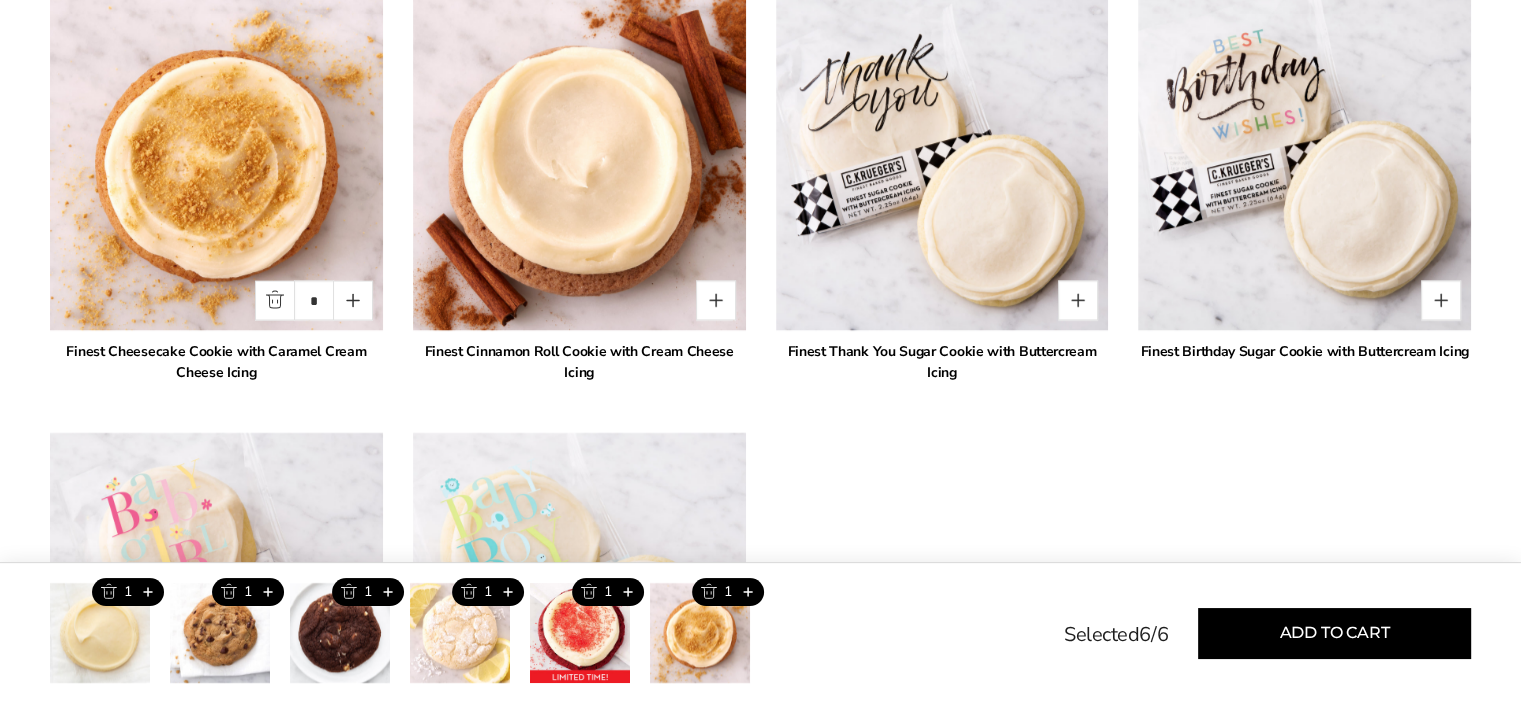click on "Add to cart" at bounding box center [1334, 633] 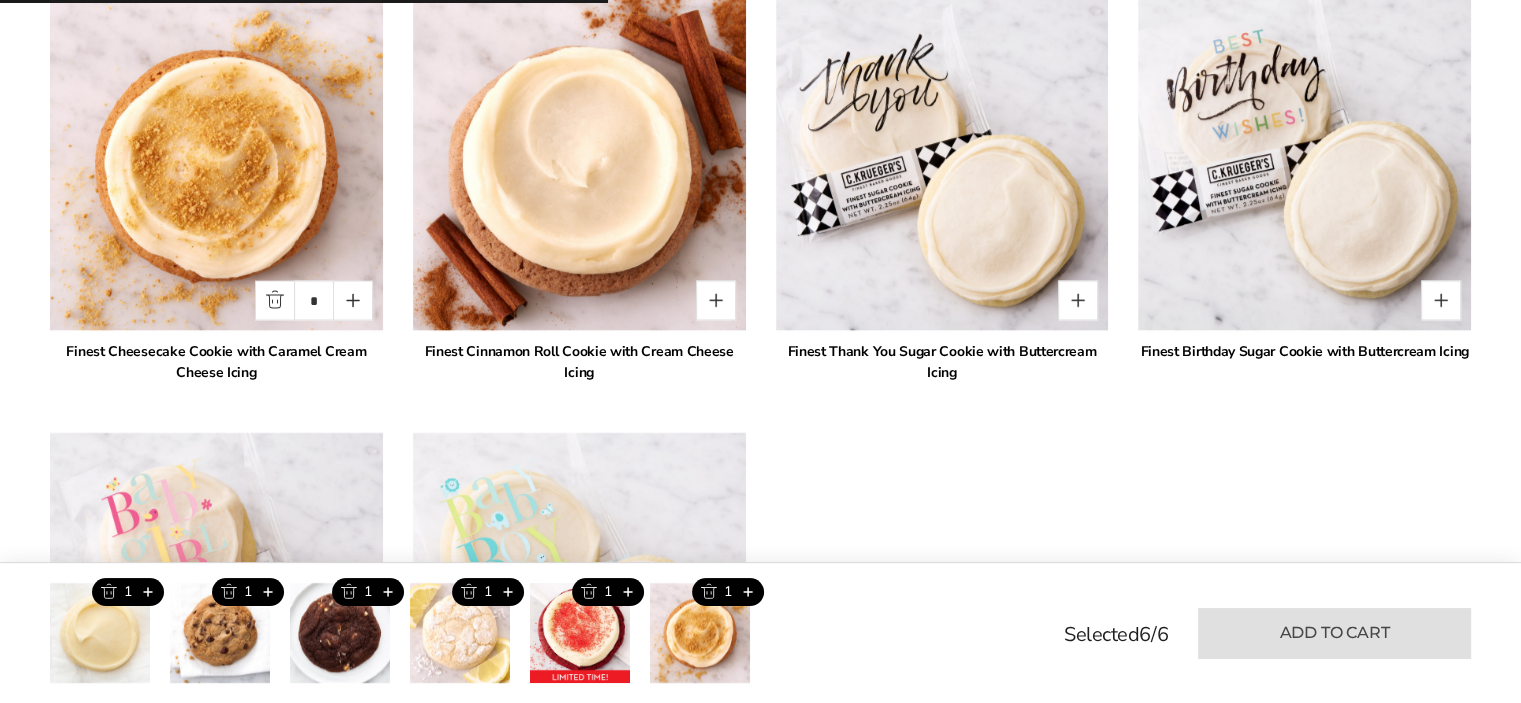 type on "*" 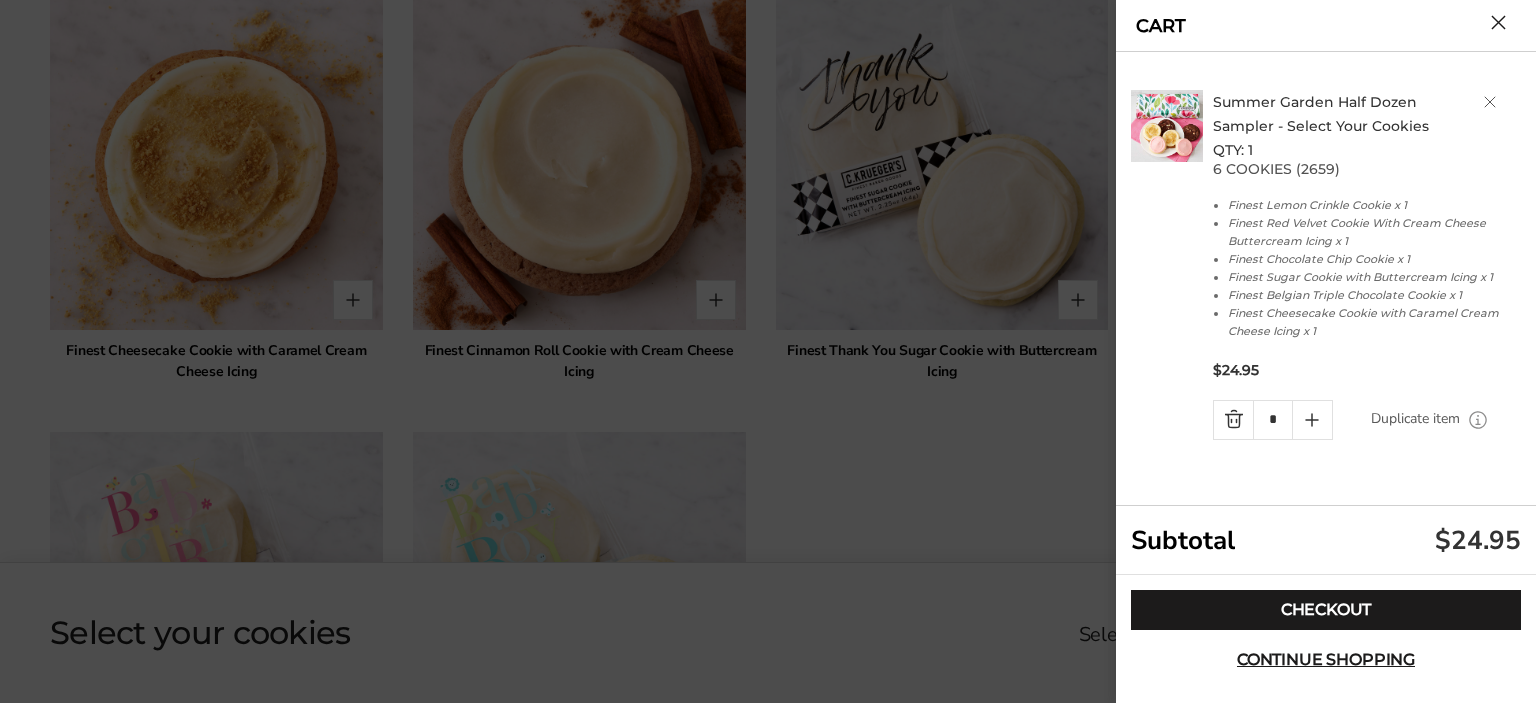 click on "Continue shopping" at bounding box center [1326, 660] 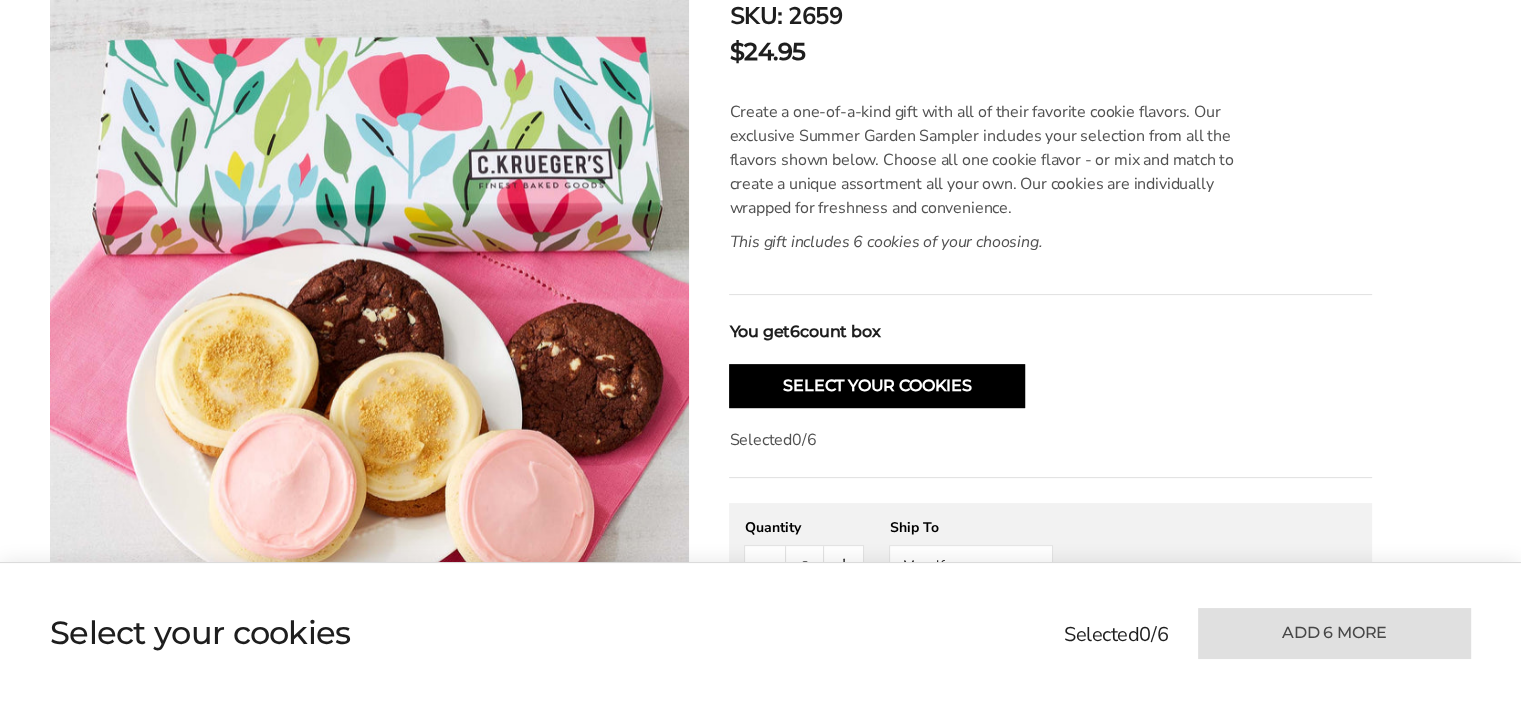 scroll, scrollTop: 0, scrollLeft: 0, axis: both 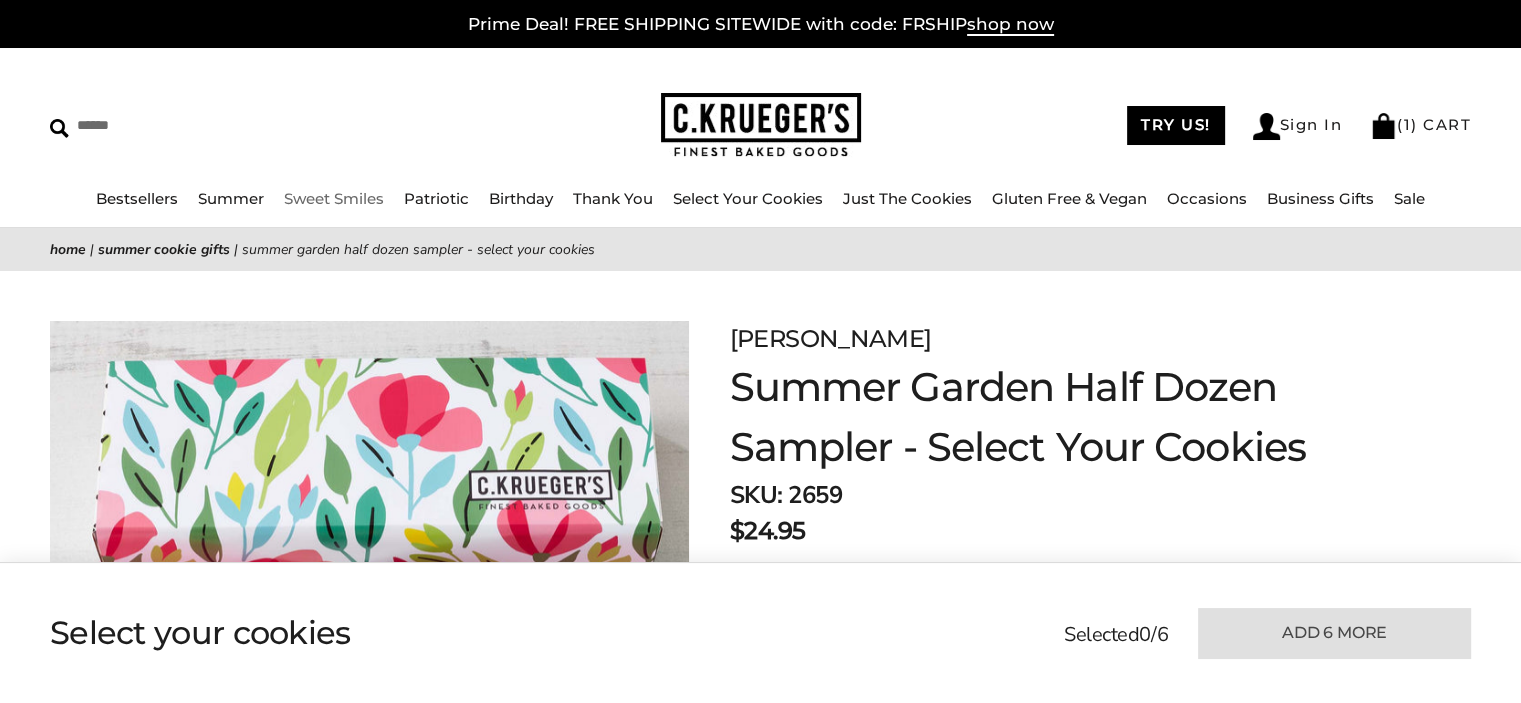 click on "Sweet Smiles" at bounding box center [334, 198] 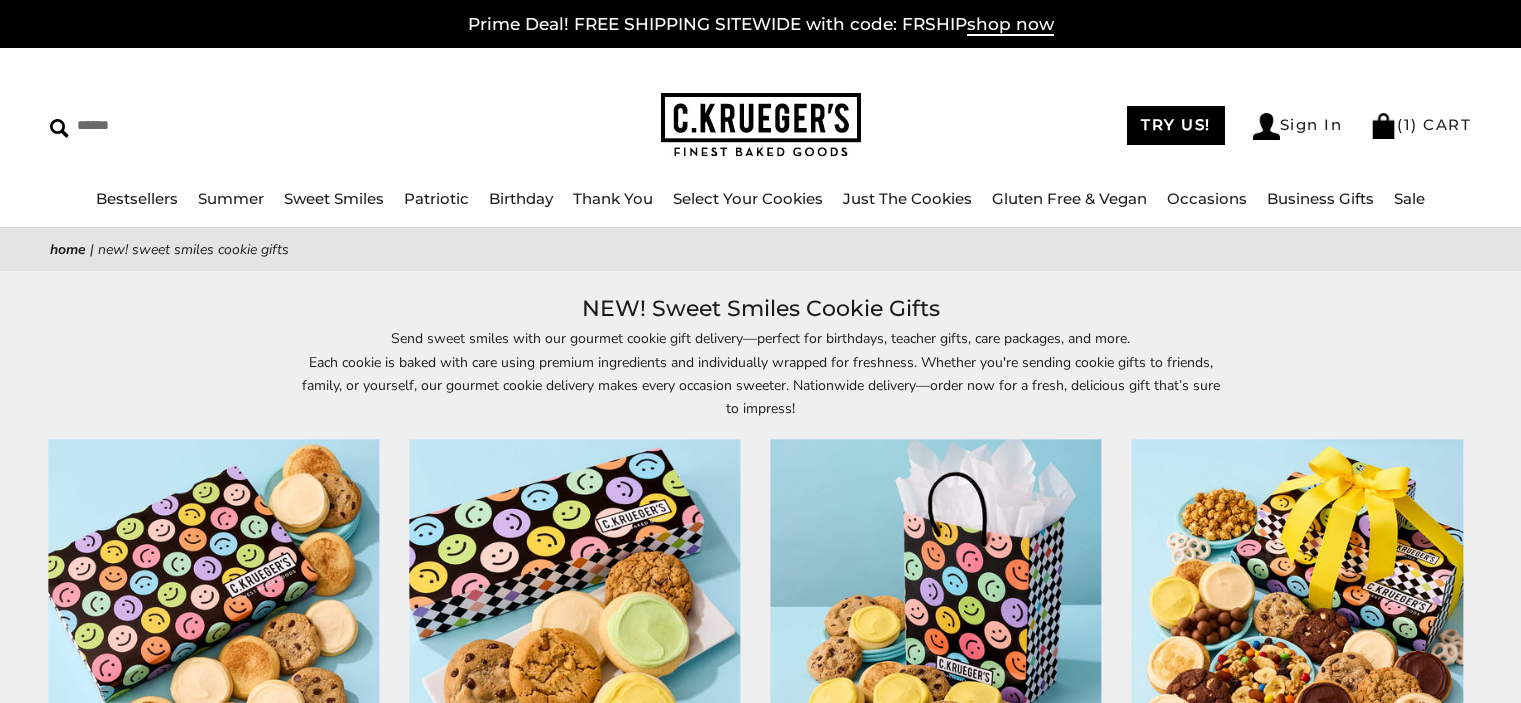 scroll, scrollTop: 0, scrollLeft: 0, axis: both 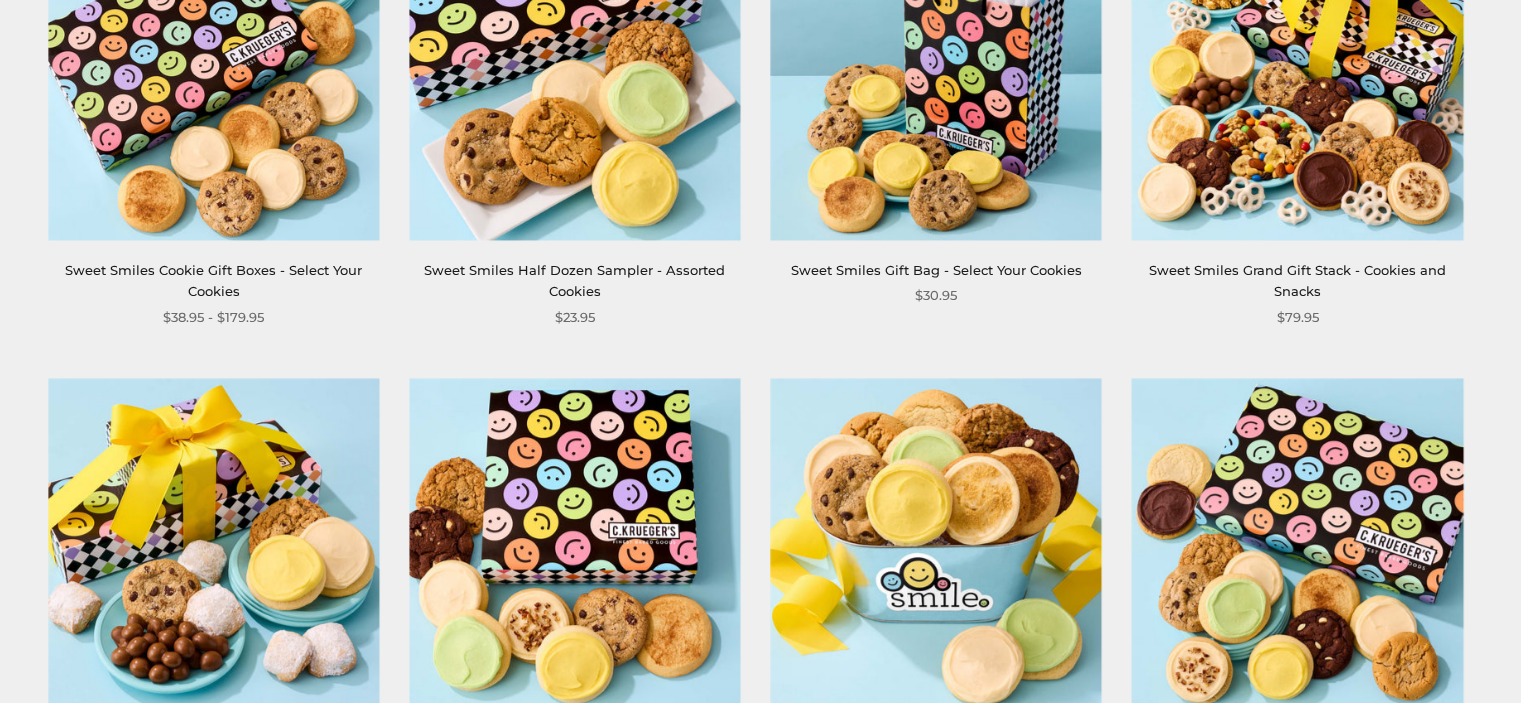 click at bounding box center (574, 74) 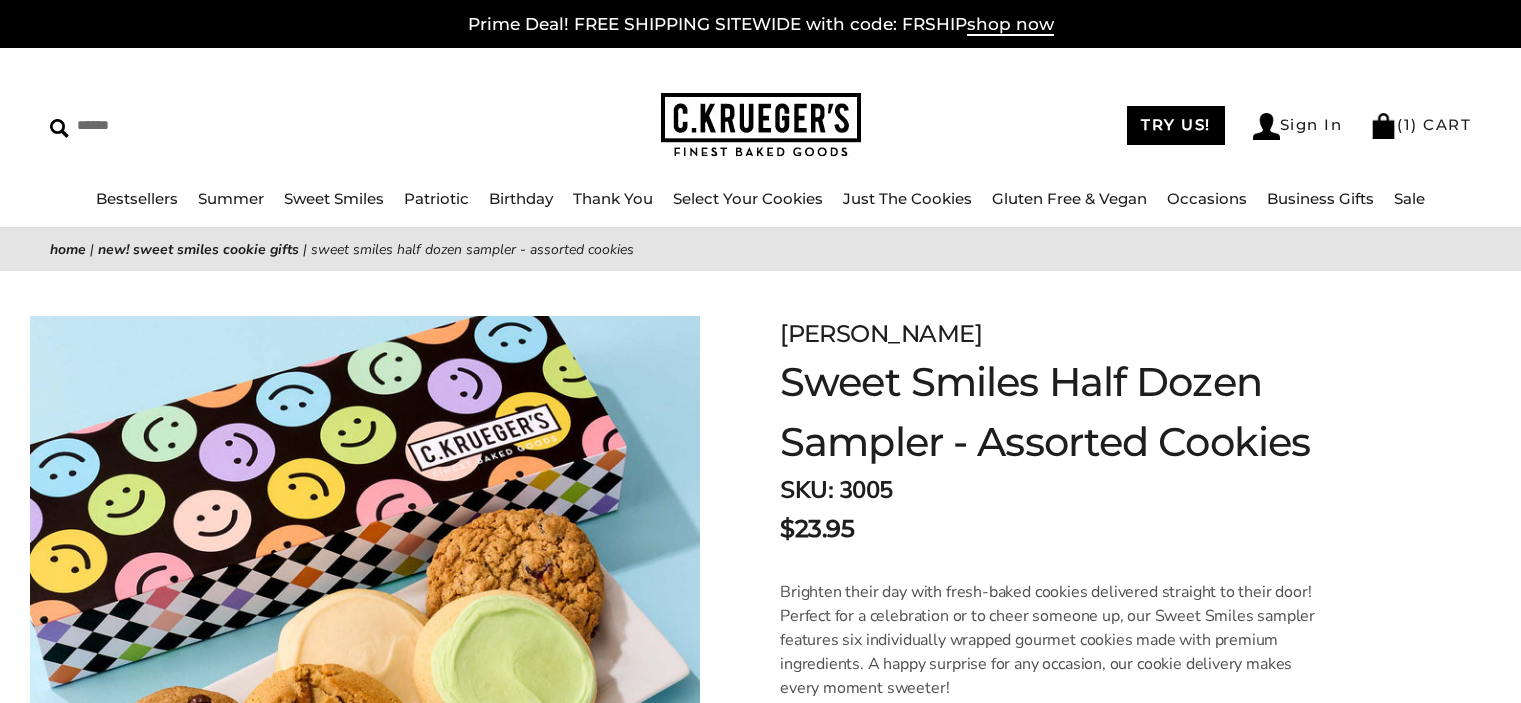 scroll, scrollTop: 562, scrollLeft: 0, axis: vertical 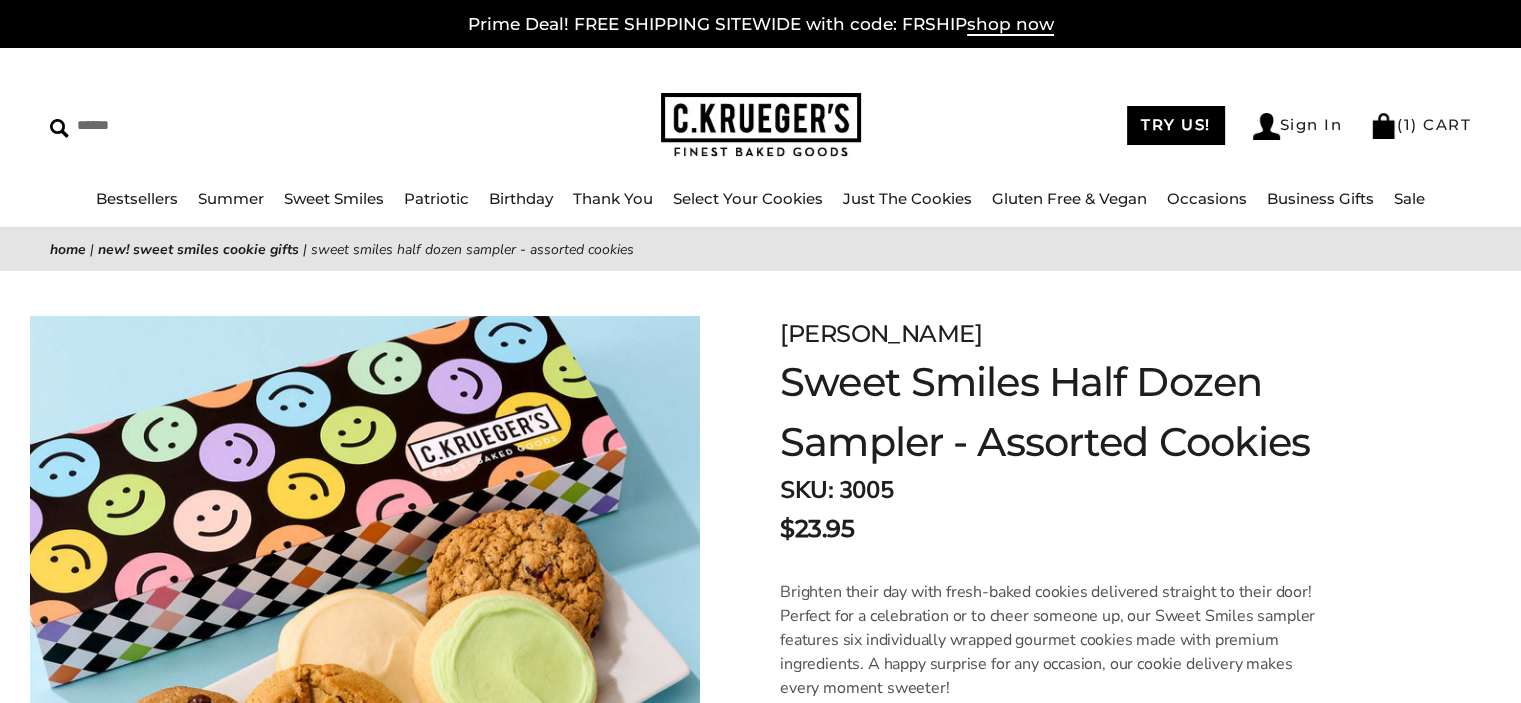 click on "NEW! Sweet Smiles Cookie Gifts" at bounding box center [198, 249] 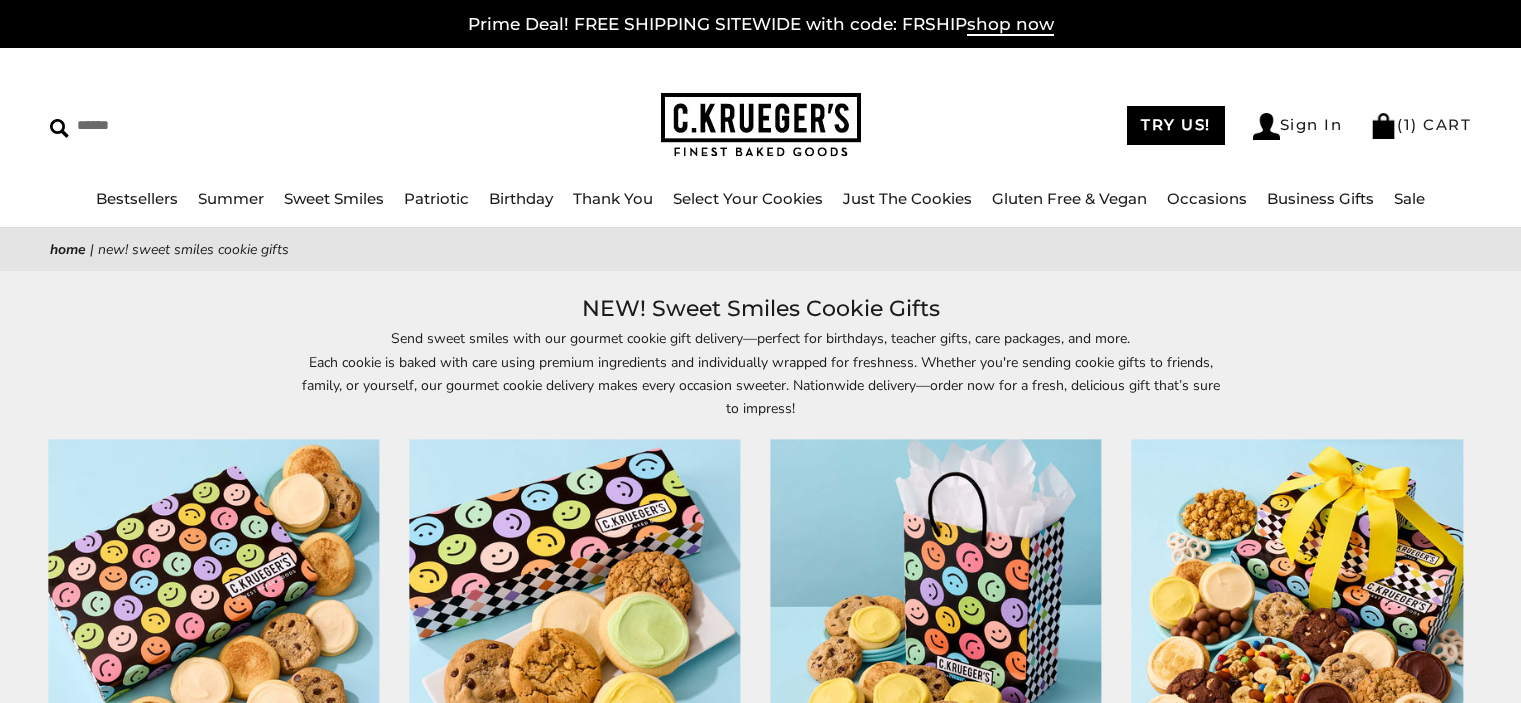 scroll, scrollTop: 0, scrollLeft: 0, axis: both 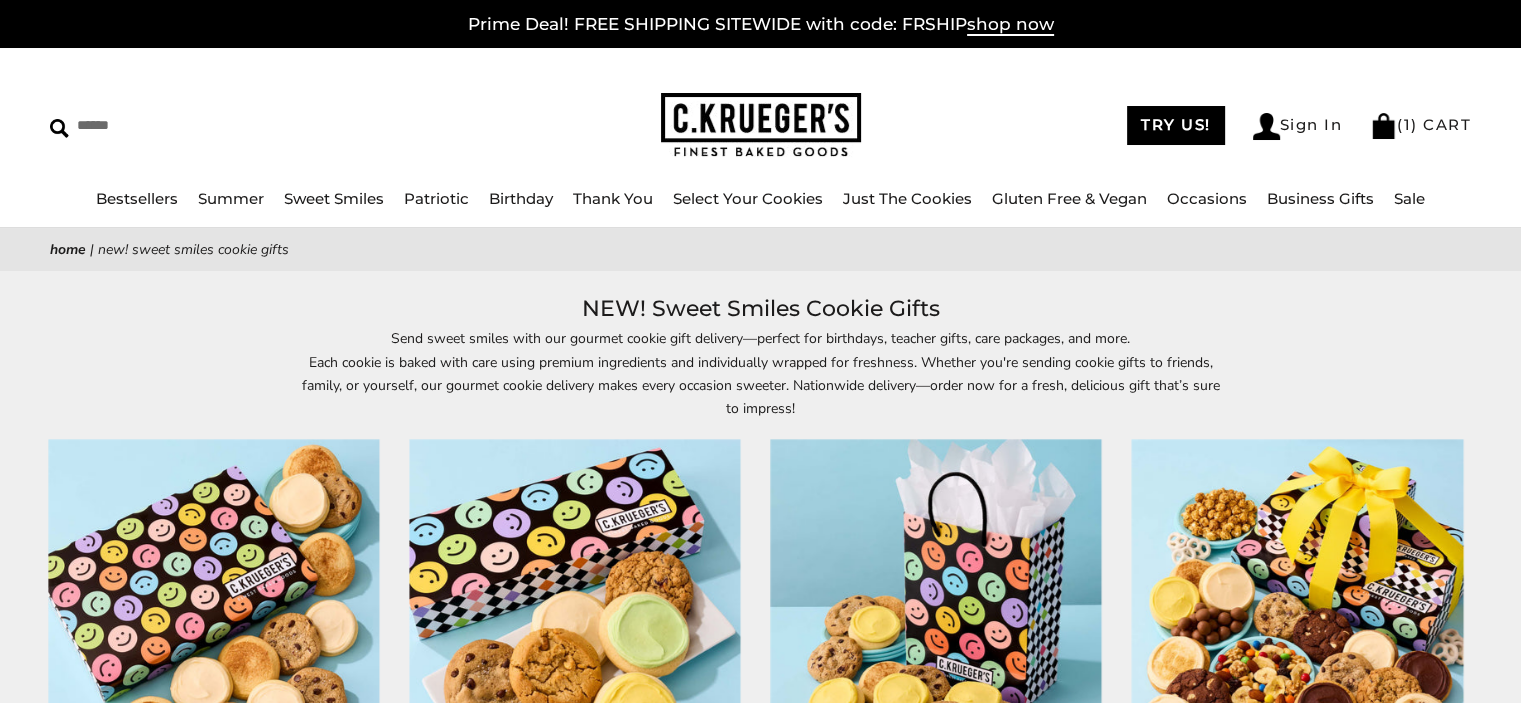 drag, startPoint x: 0, startPoint y: 0, endPoint x: 0, endPoint y: 341, distance: 341 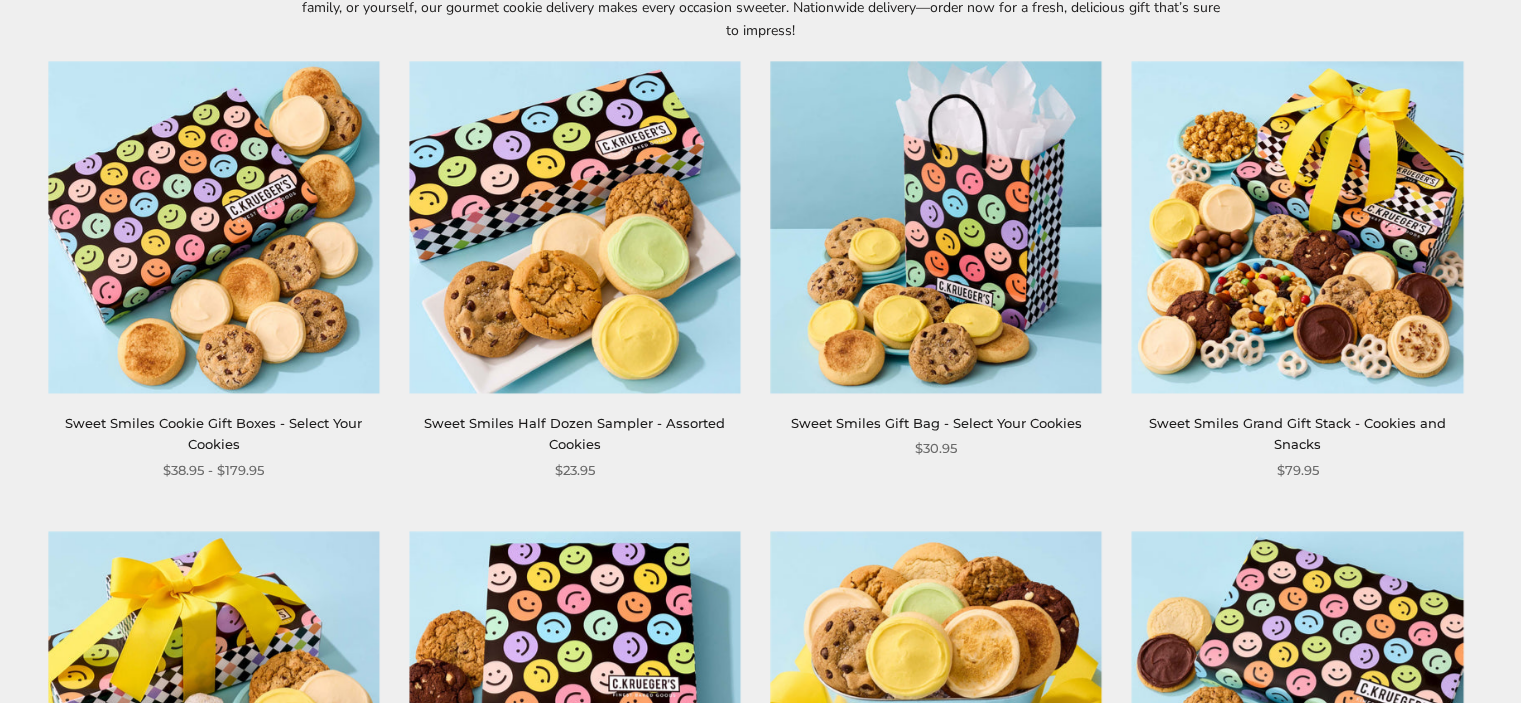 scroll, scrollTop: 384, scrollLeft: 0, axis: vertical 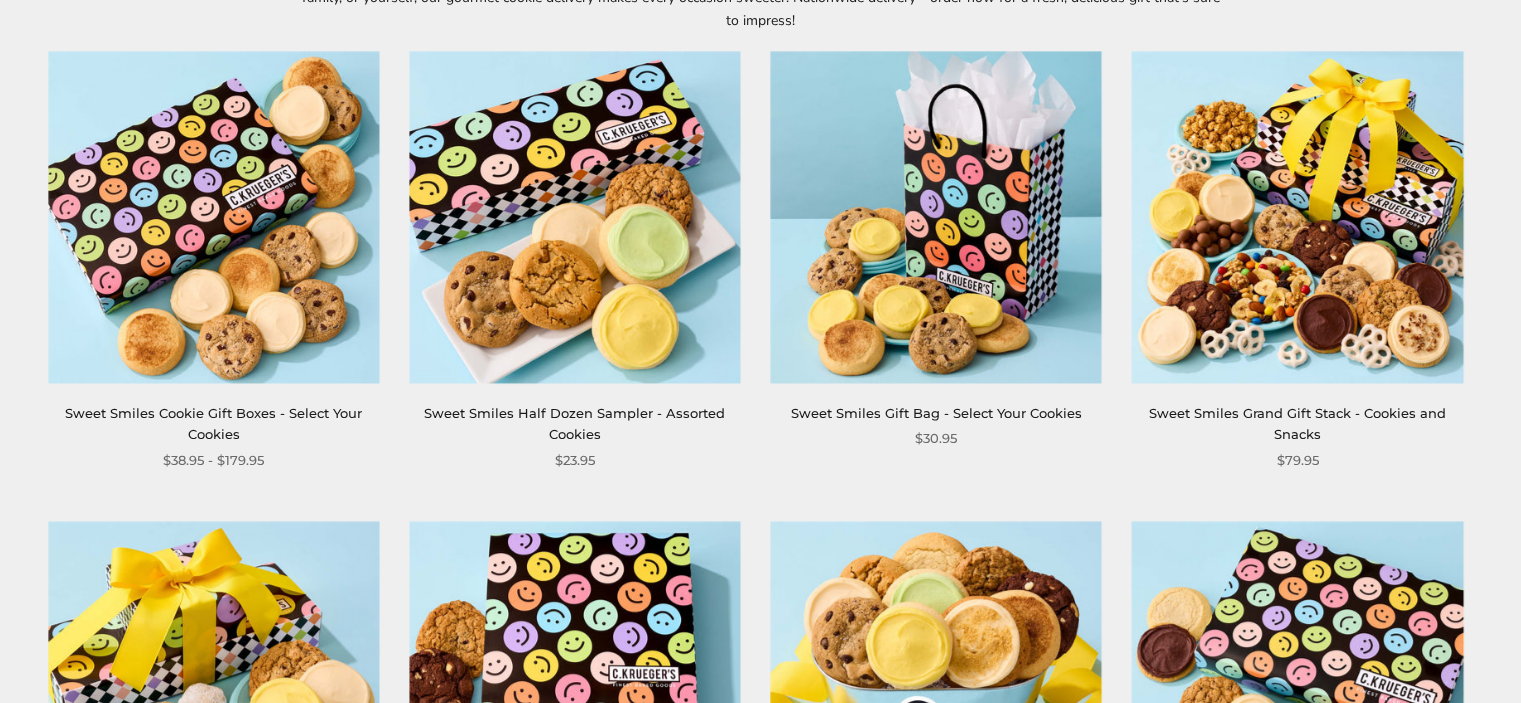 click on "Sweet Smiles Cookie Gift Boxes - Select Your Cookies
$38.95 - $179.95" at bounding box center (213, 262) 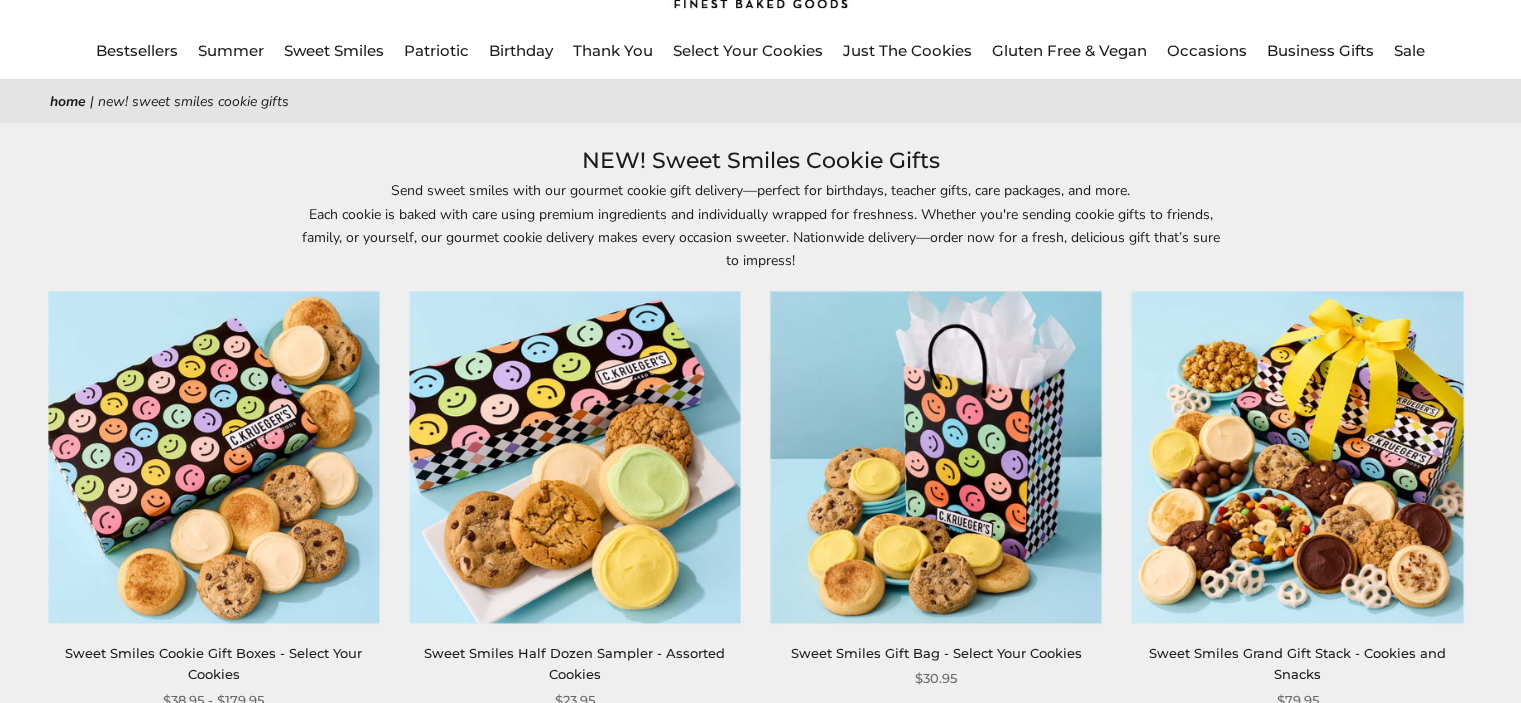 scroll, scrollTop: 0, scrollLeft: 0, axis: both 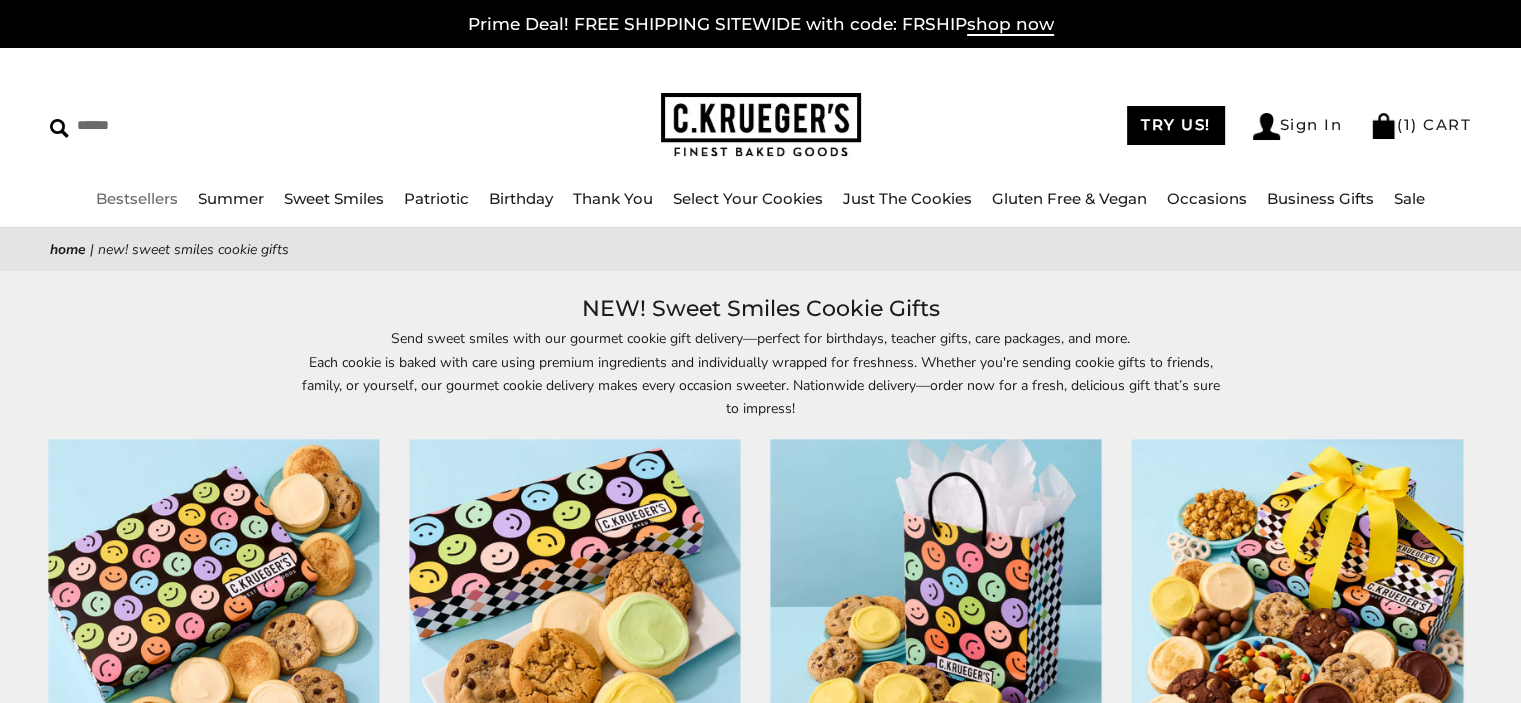 click on "Bestsellers" at bounding box center [137, 198] 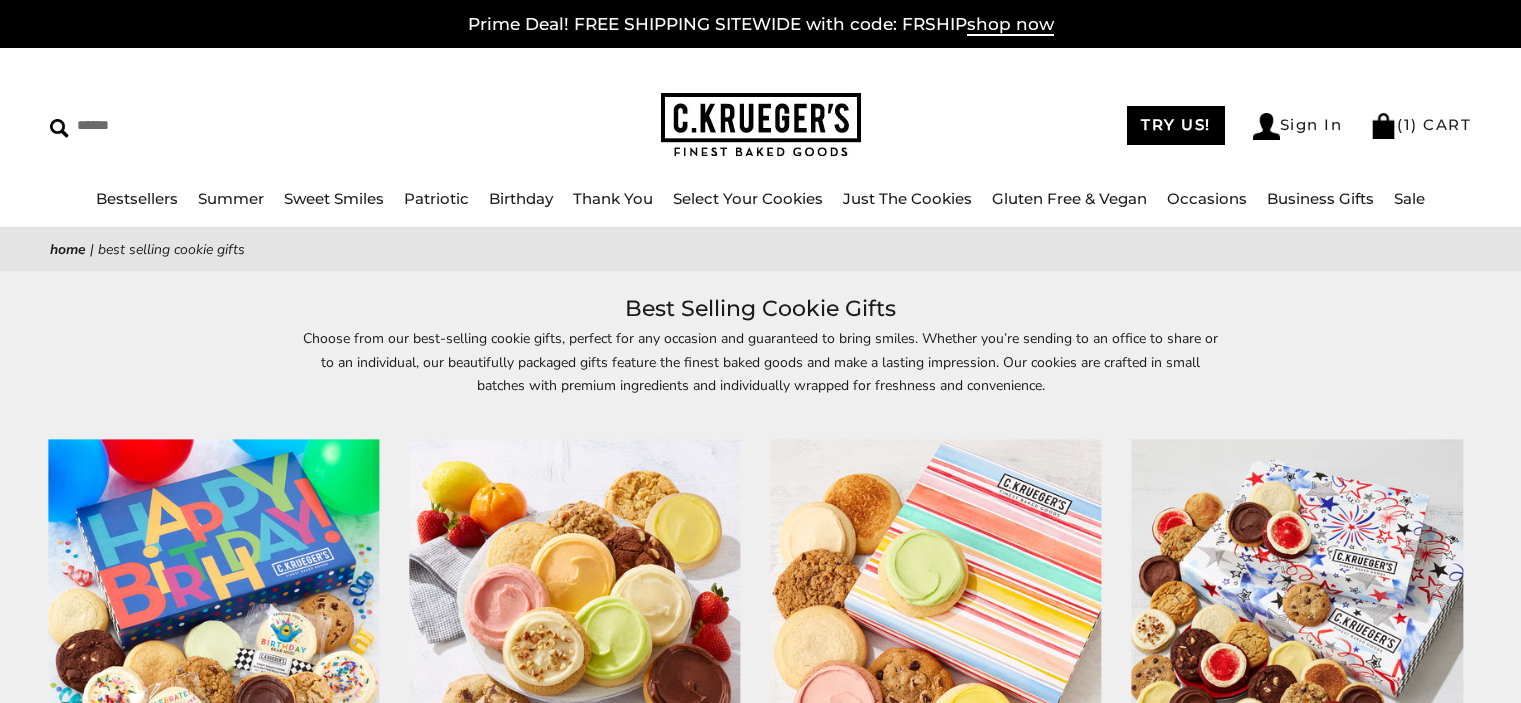 scroll, scrollTop: 0, scrollLeft: 0, axis: both 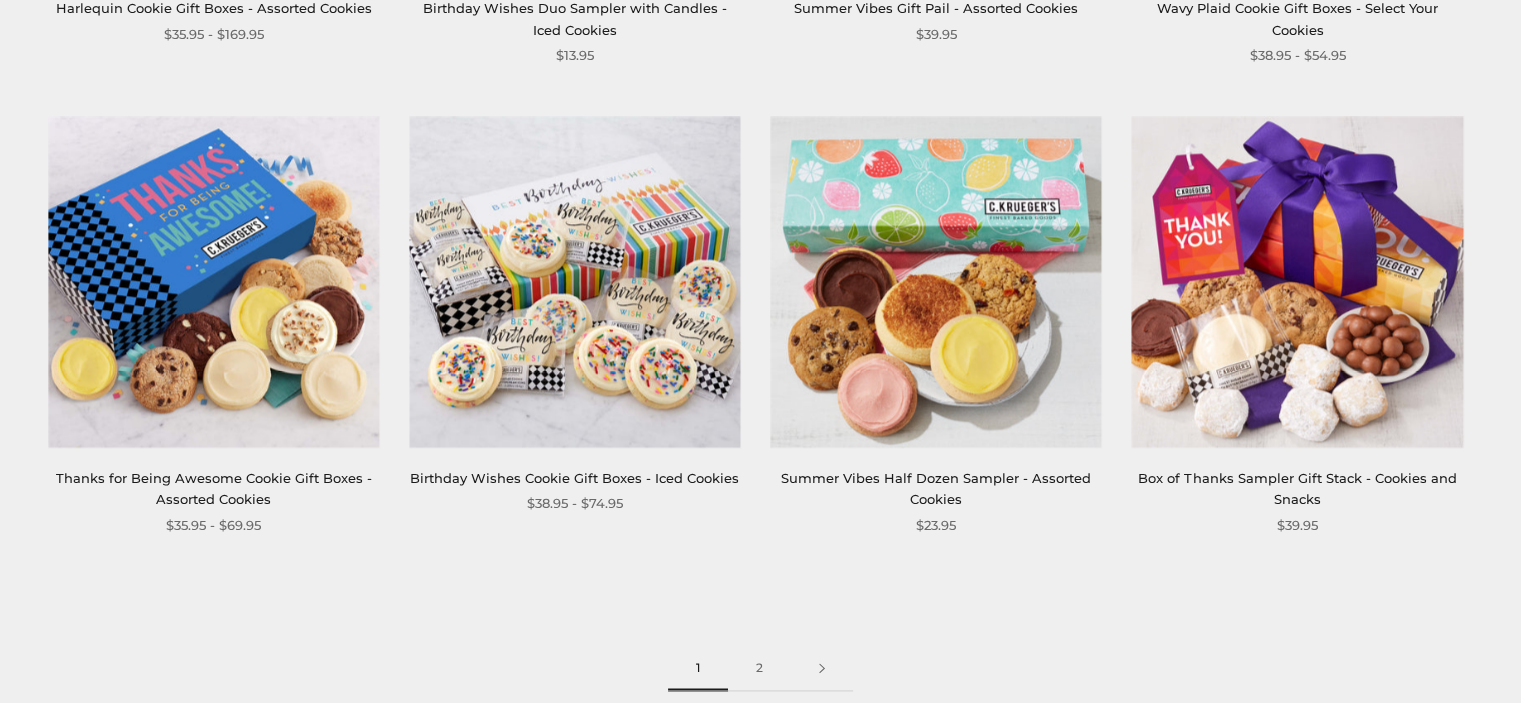 click at bounding box center [935, 282] 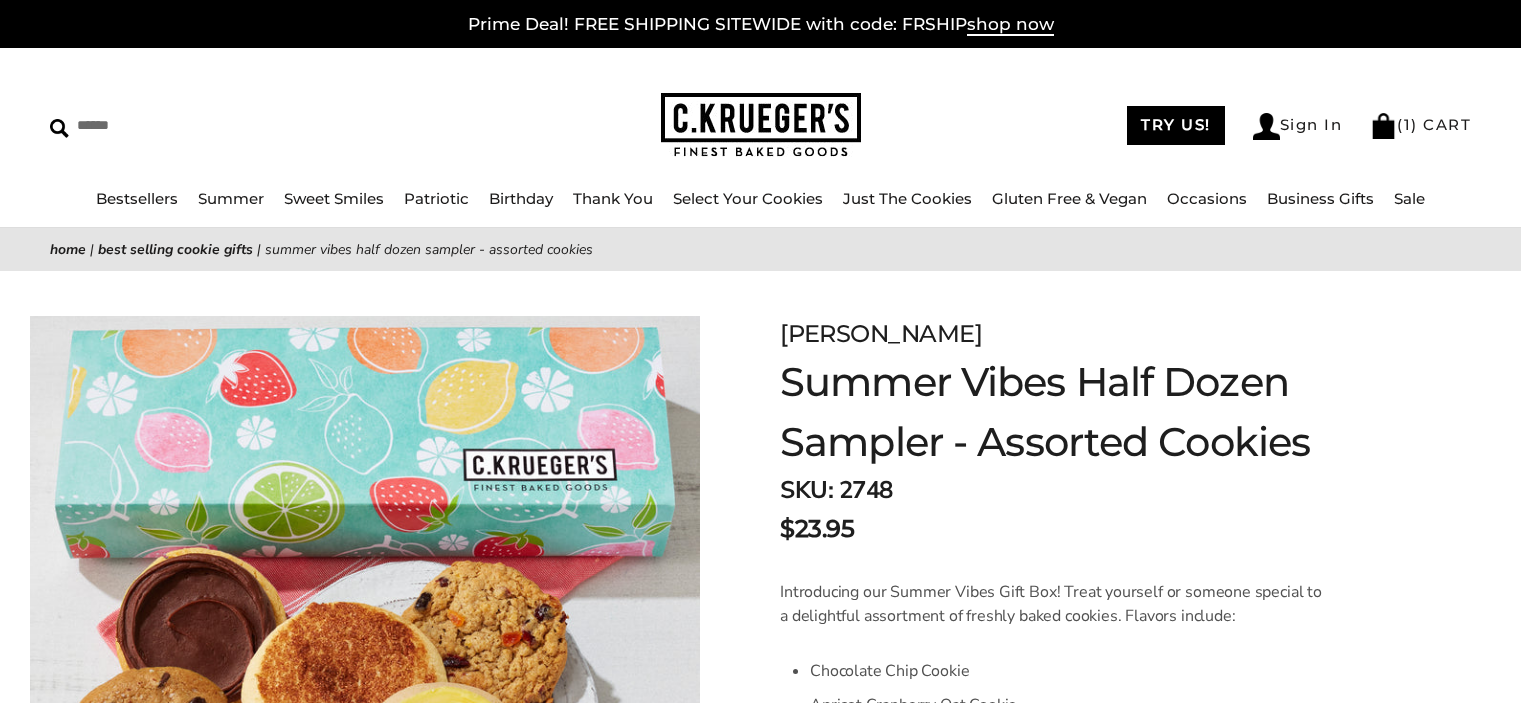 scroll, scrollTop: 0, scrollLeft: 0, axis: both 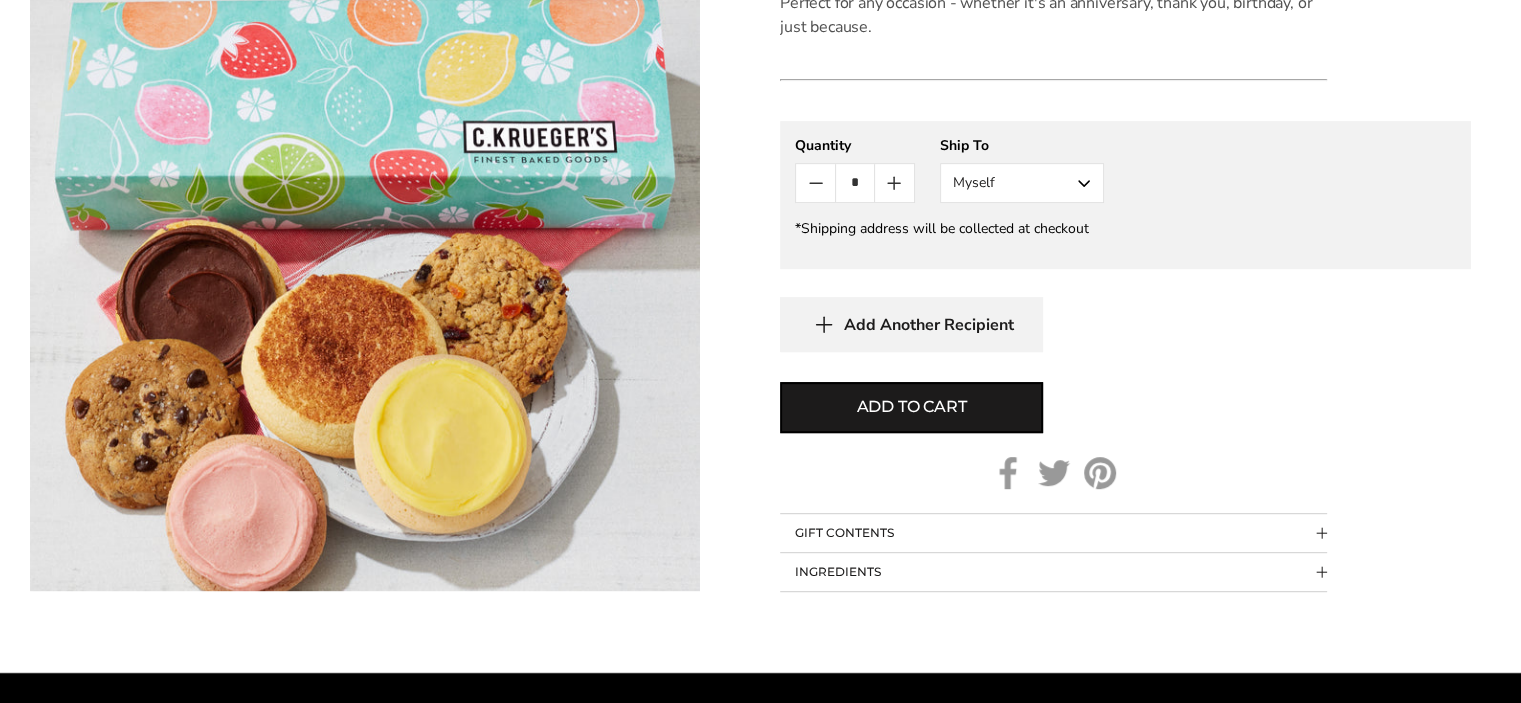 click on "Add to cart" at bounding box center (912, 407) 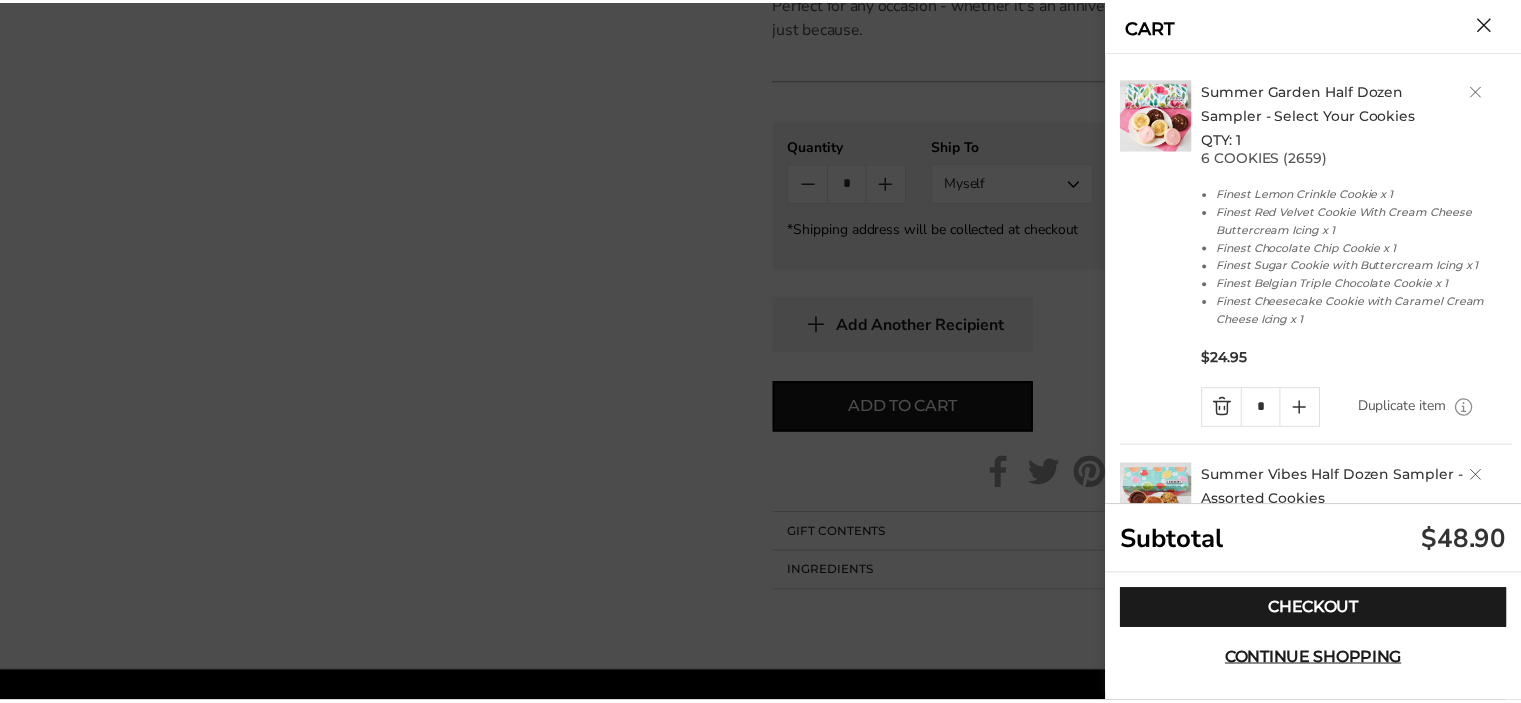 scroll, scrollTop: 177, scrollLeft: 0, axis: vertical 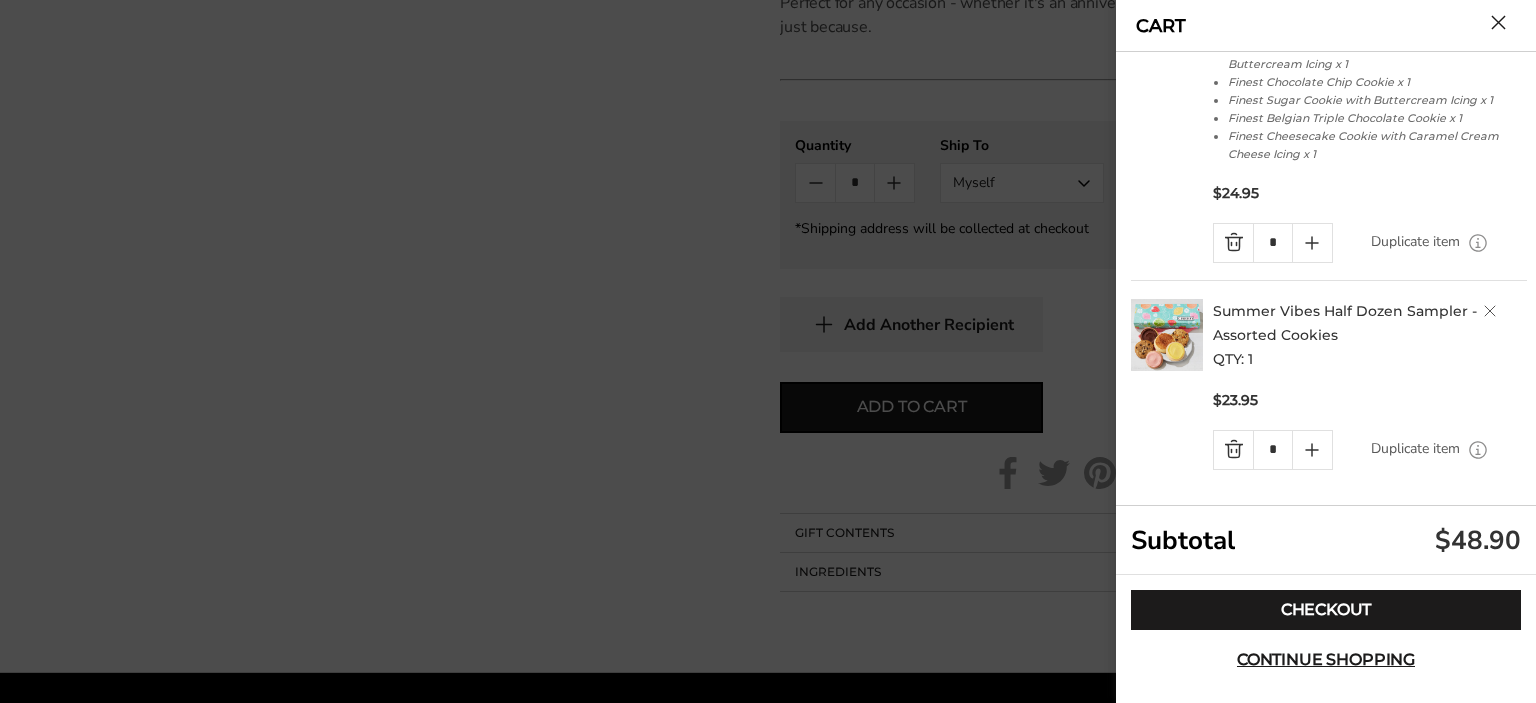 click on "Continue shopping" at bounding box center [1326, 660] 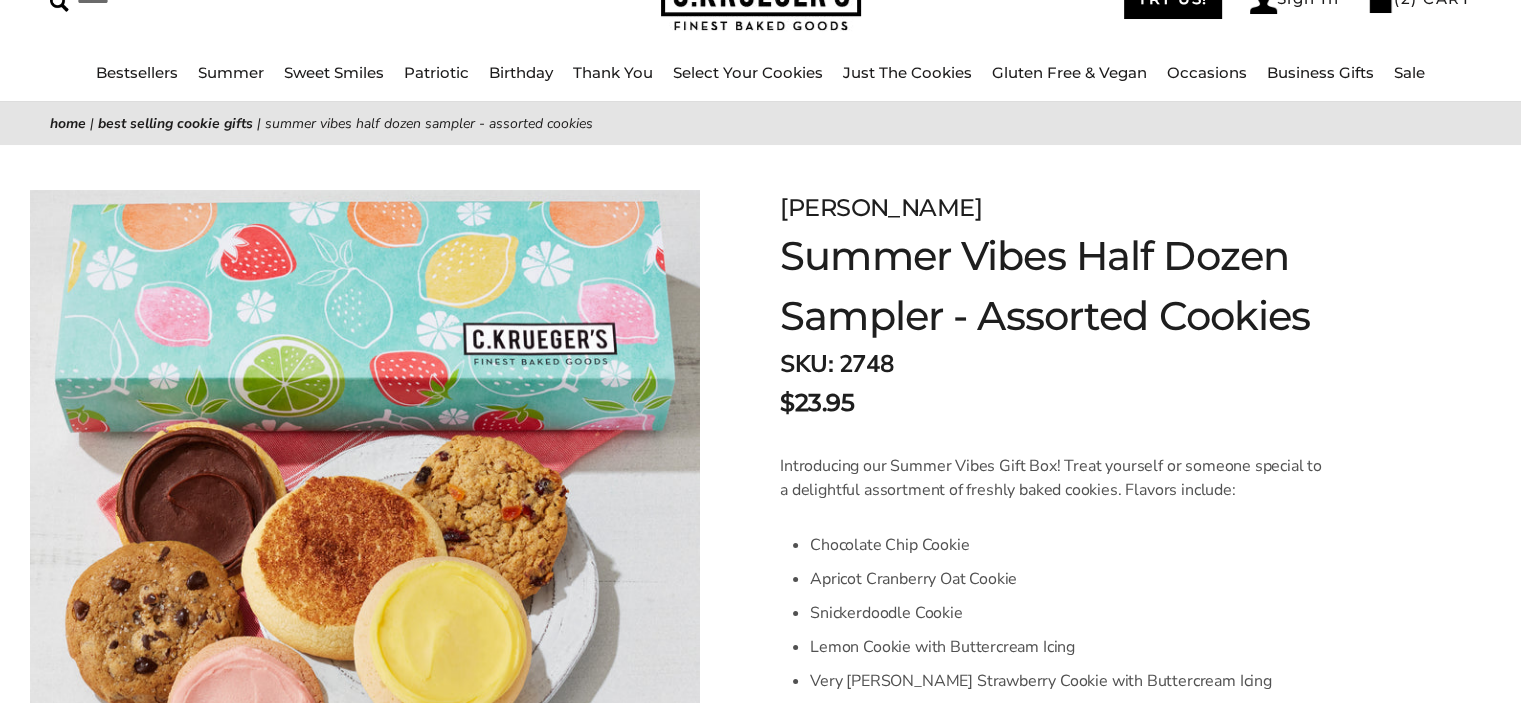 scroll, scrollTop: 0, scrollLeft: 0, axis: both 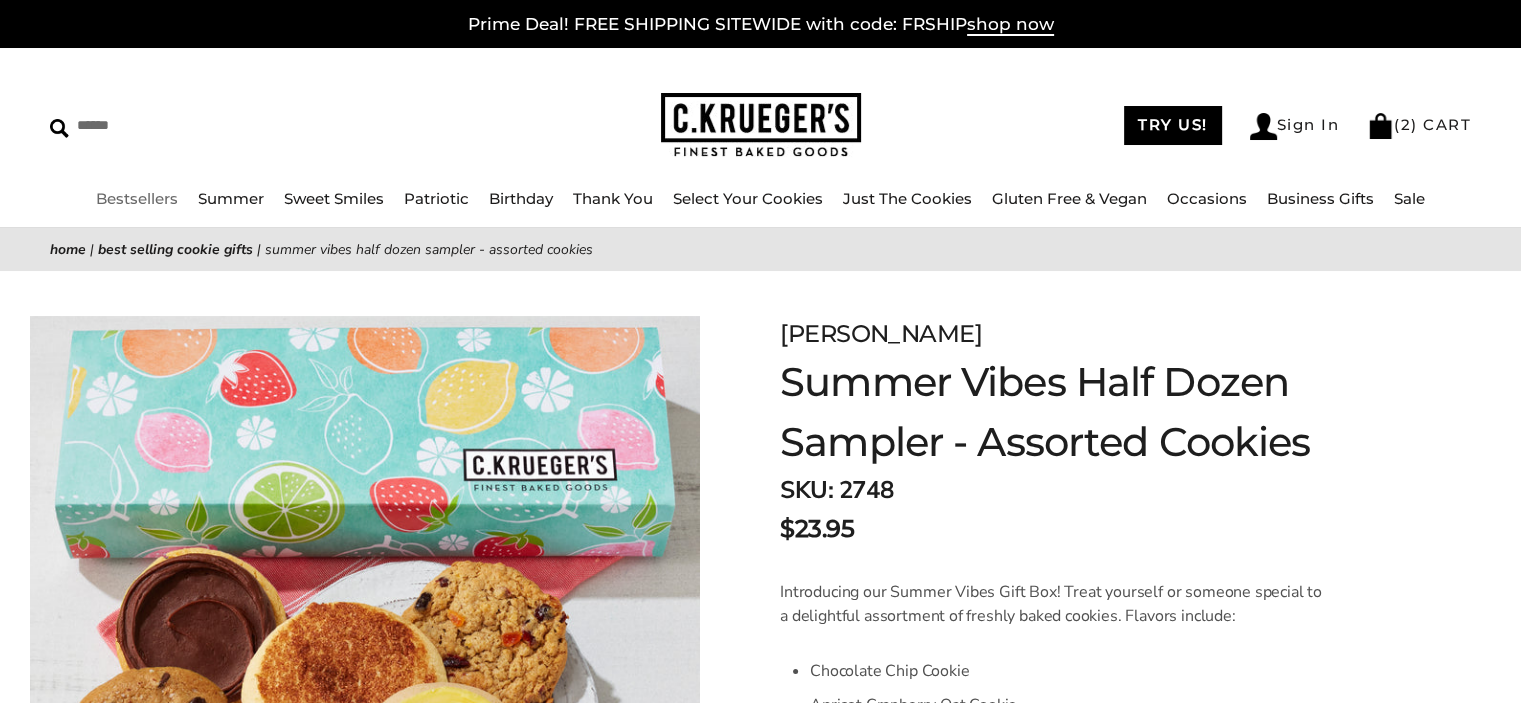 click on "Bestsellers" at bounding box center (137, 198) 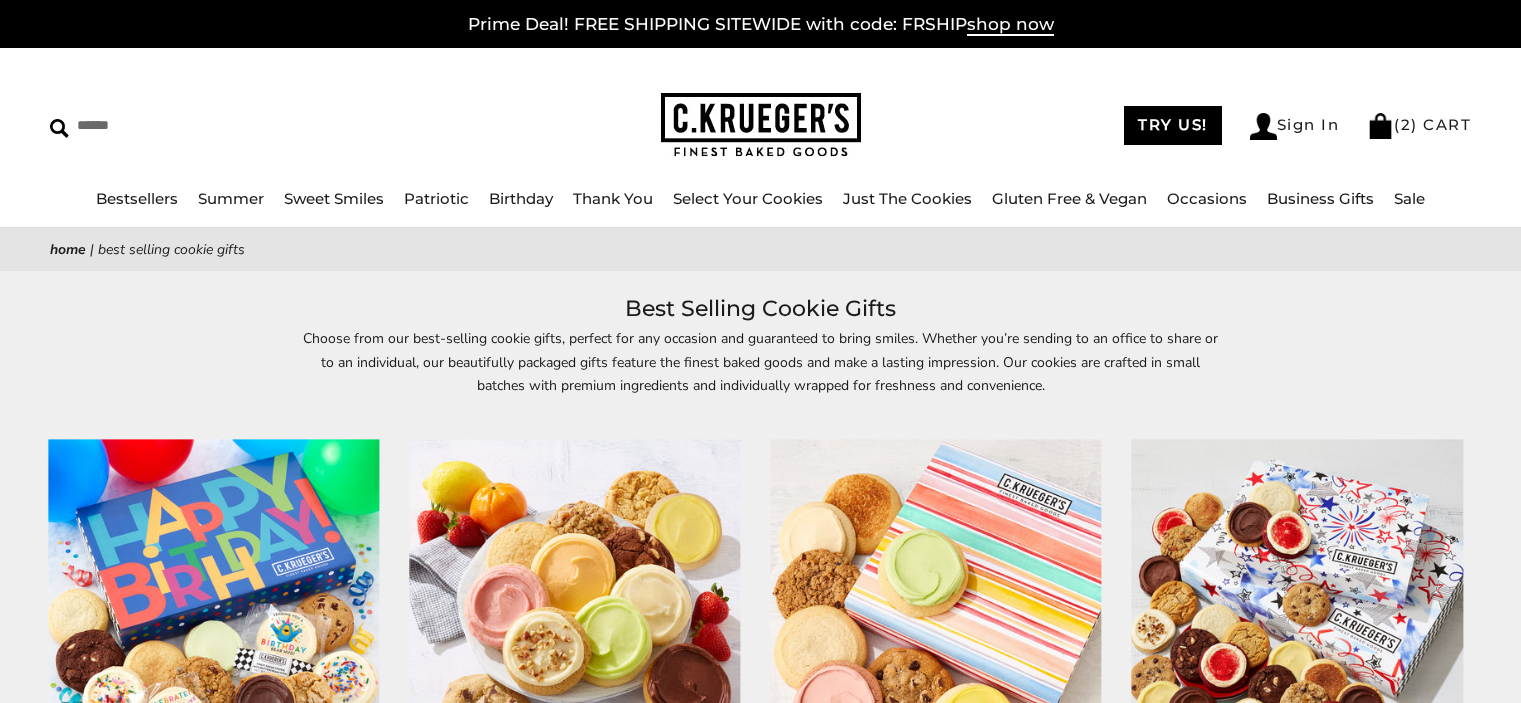 scroll, scrollTop: 0, scrollLeft: 0, axis: both 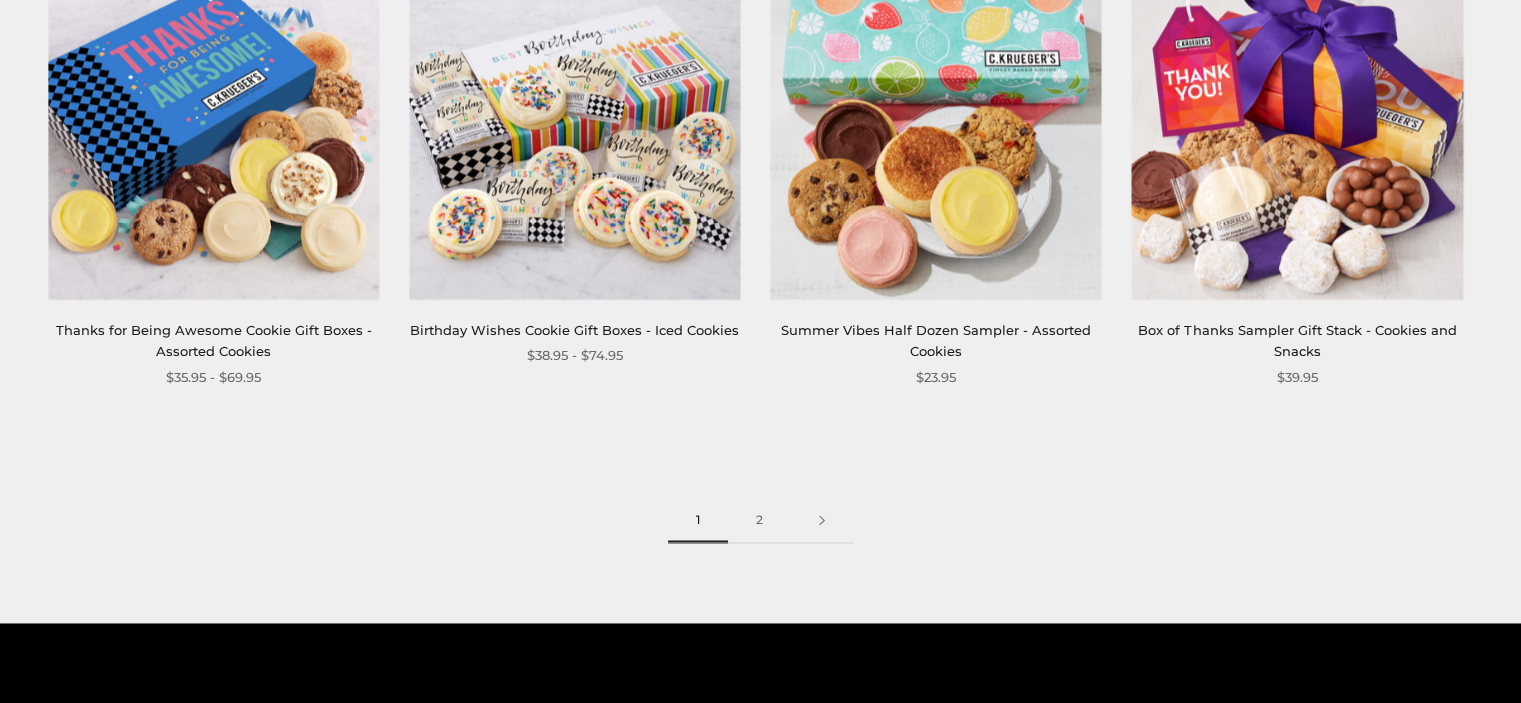click at bounding box center [935, 134] 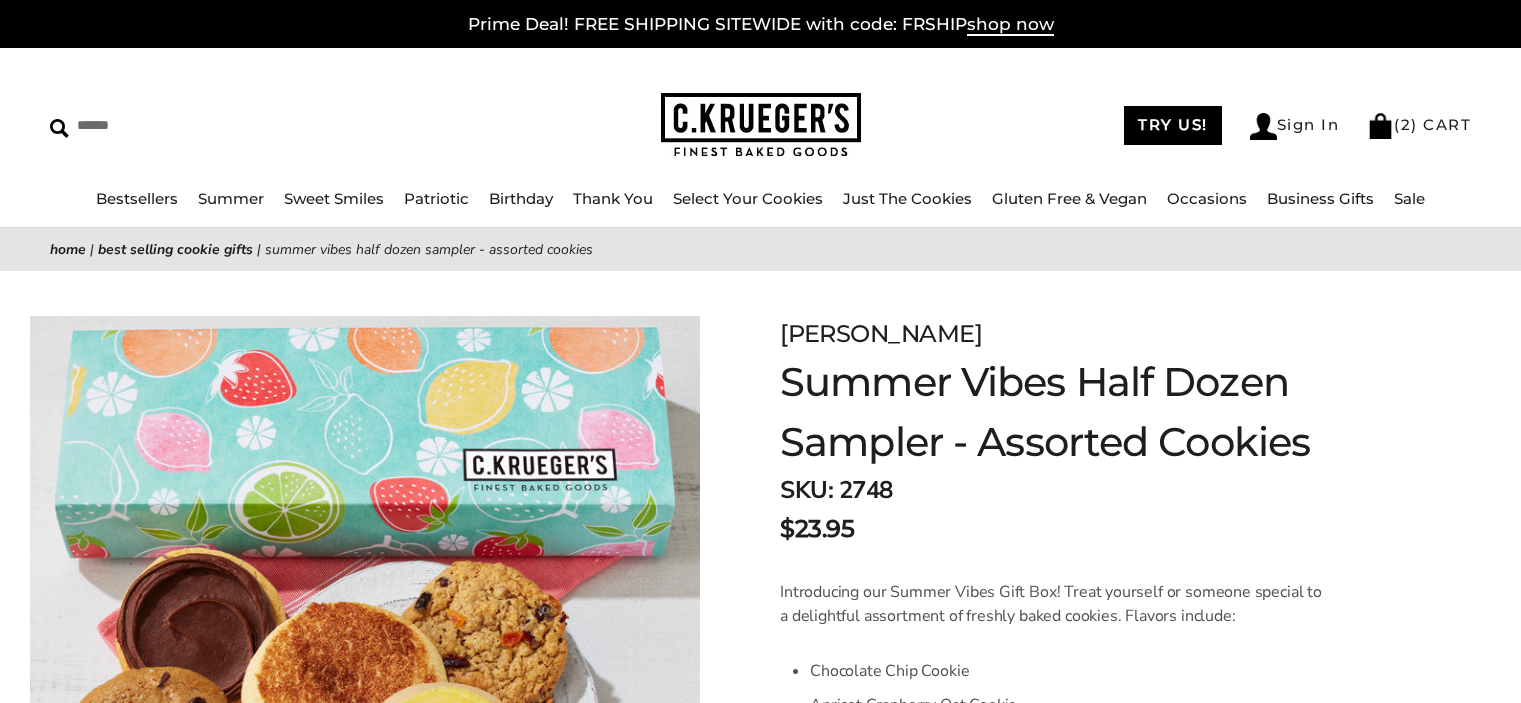 scroll, scrollTop: 0, scrollLeft: 0, axis: both 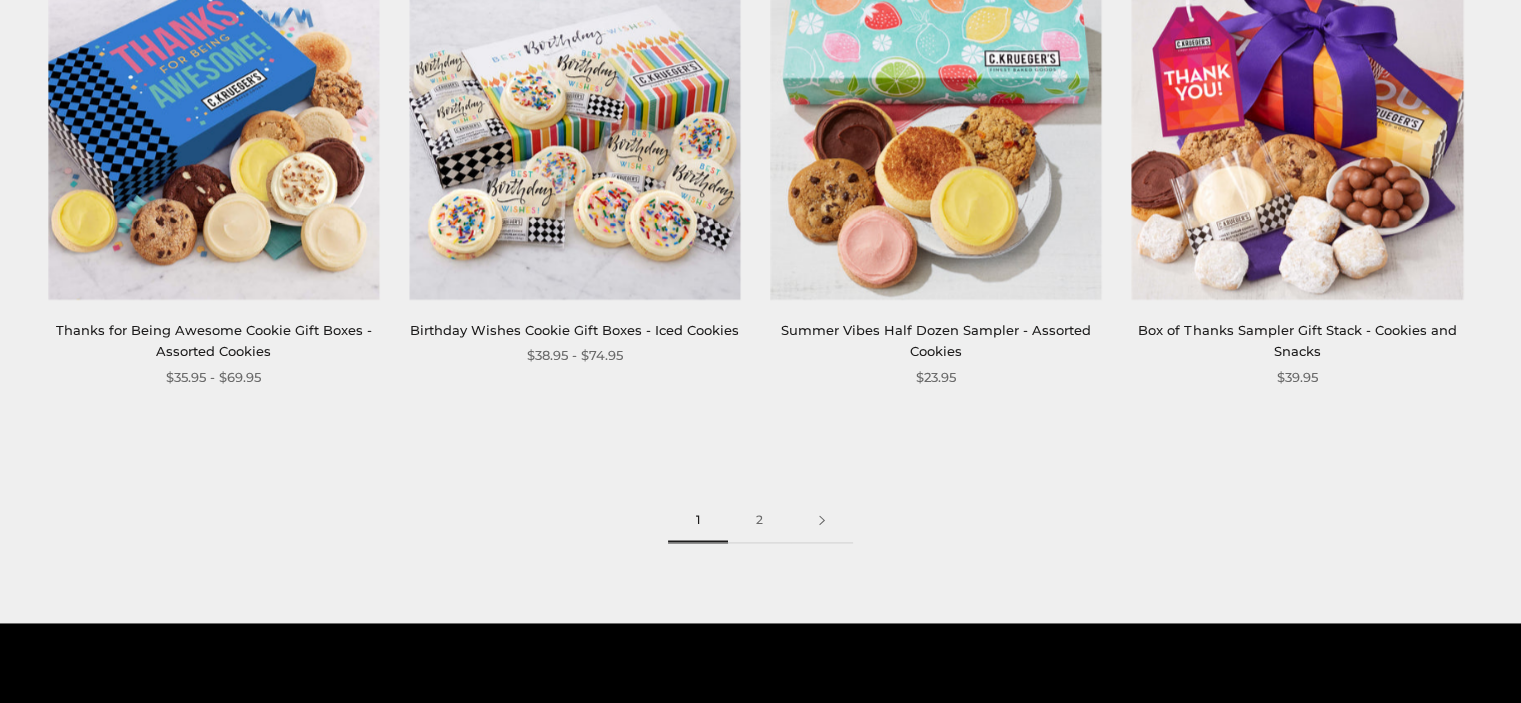 click on "2" at bounding box center [759, 520] 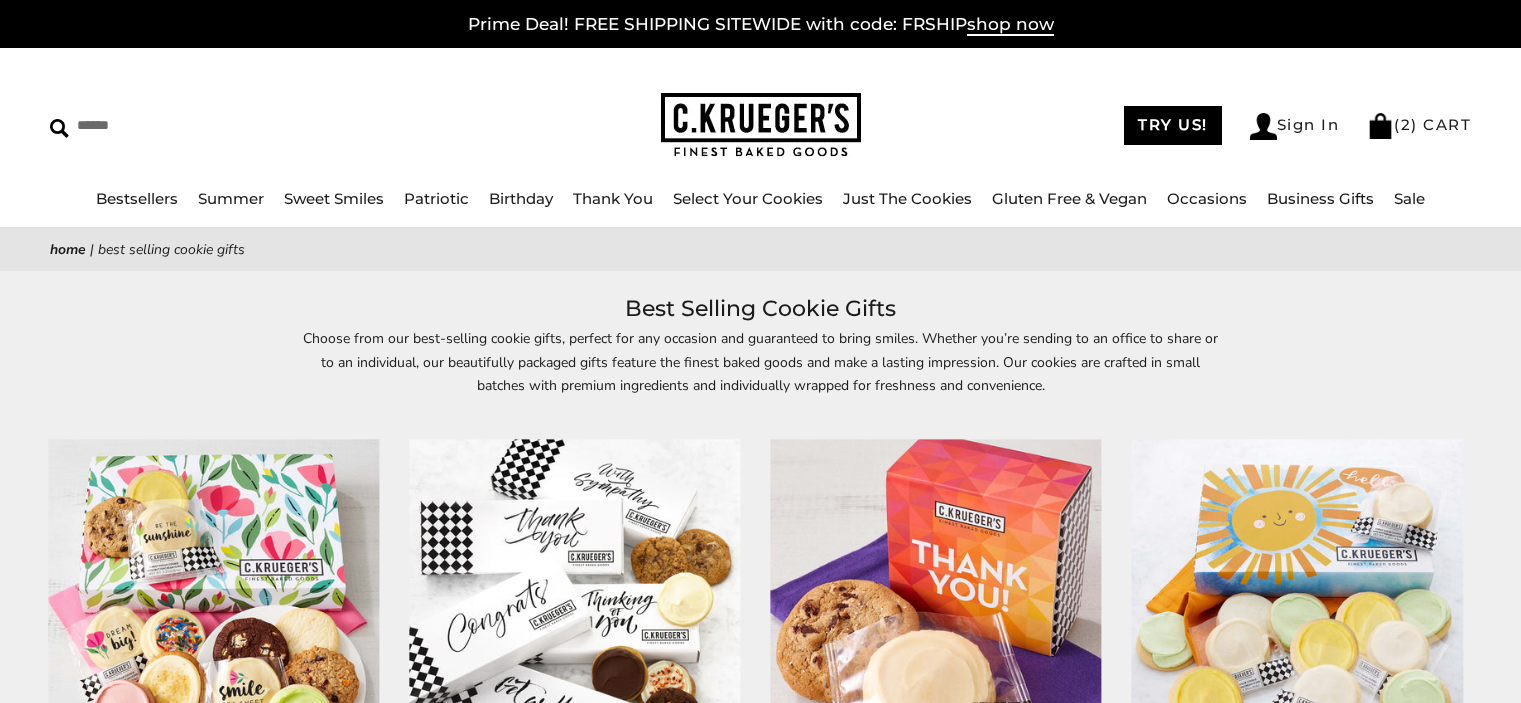 scroll, scrollTop: 0, scrollLeft: 0, axis: both 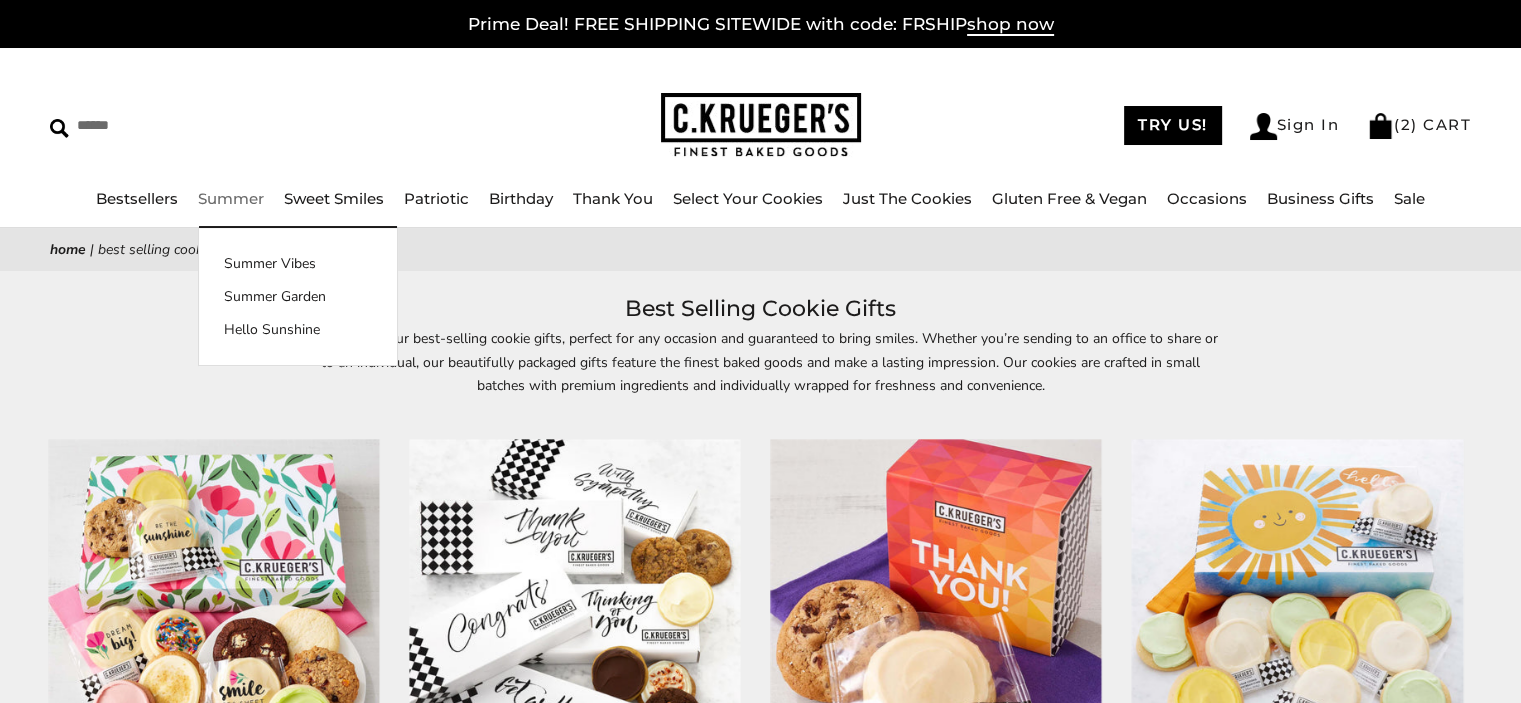 click on "Summer" at bounding box center [231, 198] 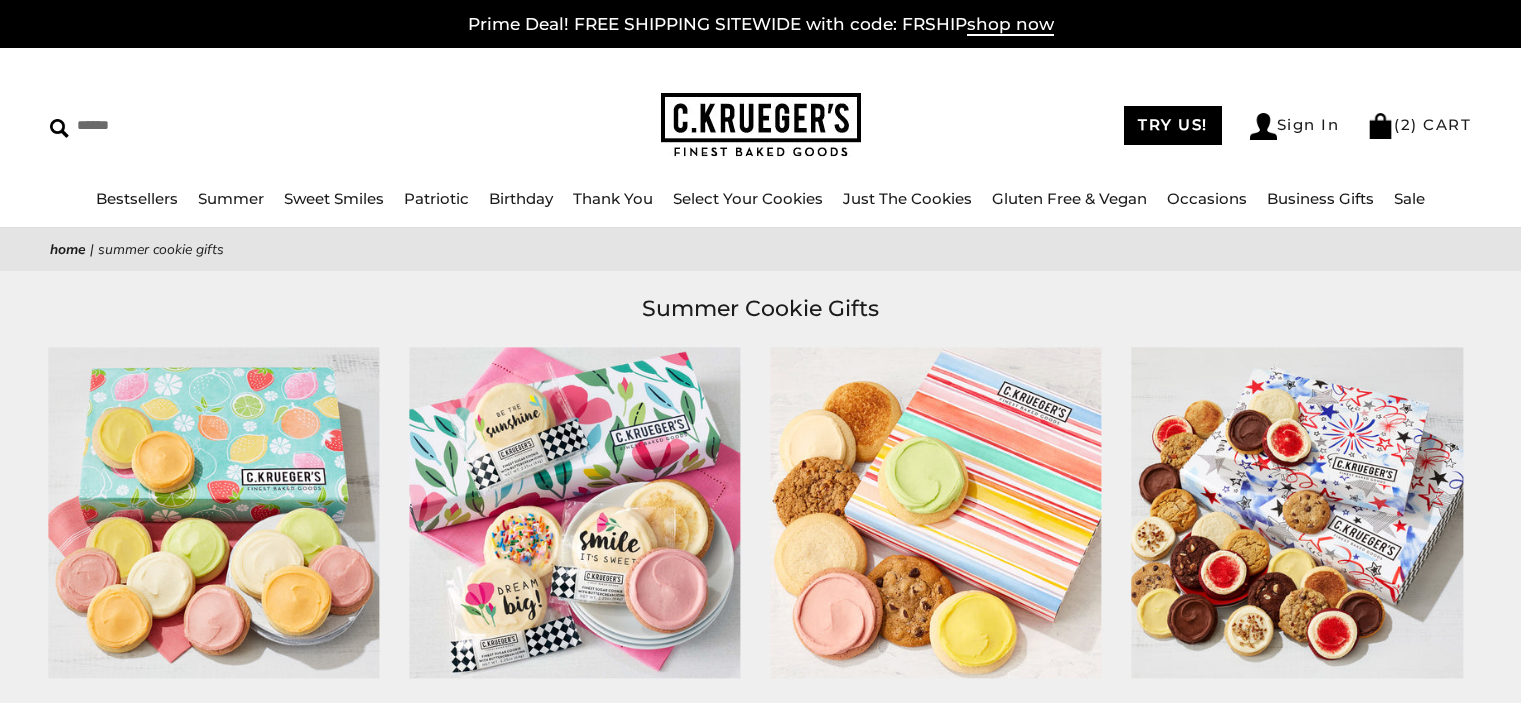 scroll, scrollTop: 0, scrollLeft: 0, axis: both 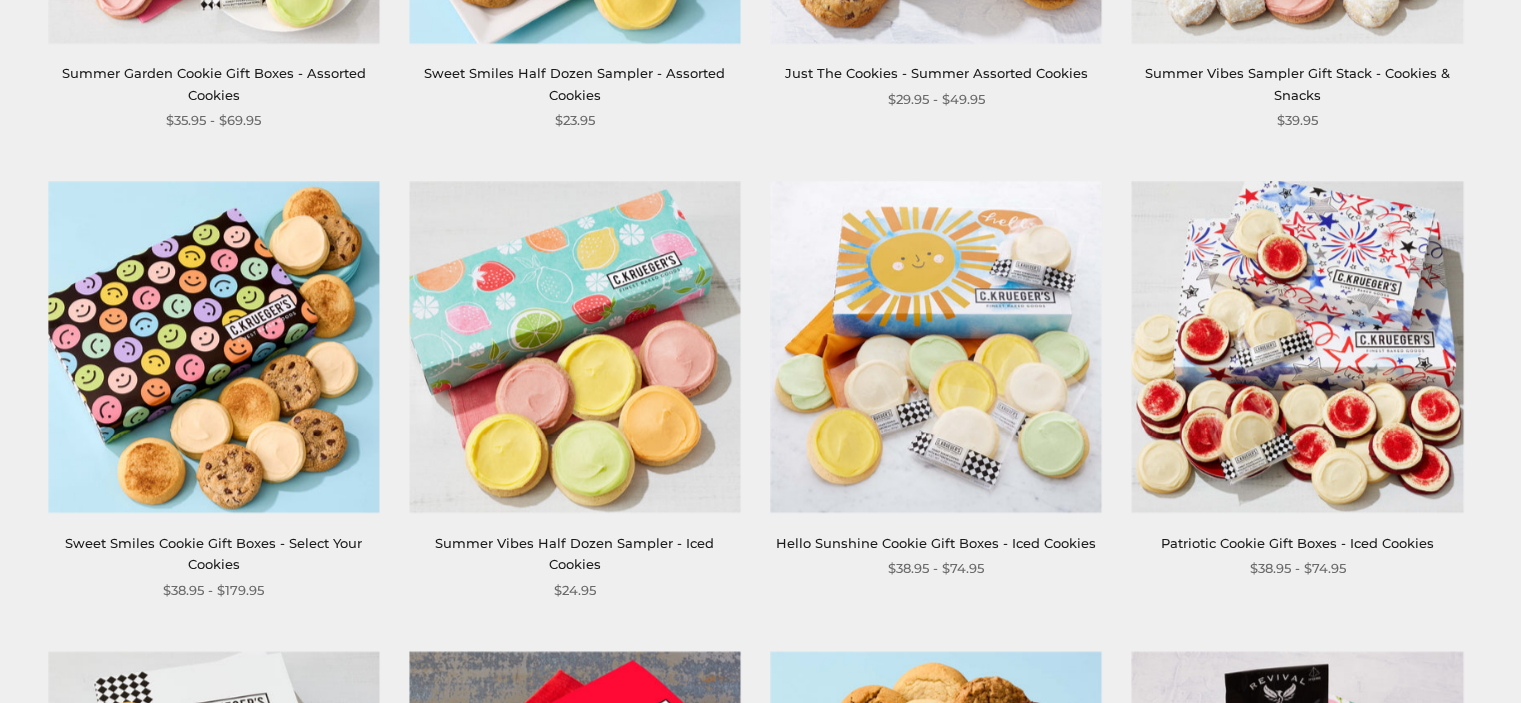 click at bounding box center (574, 347) 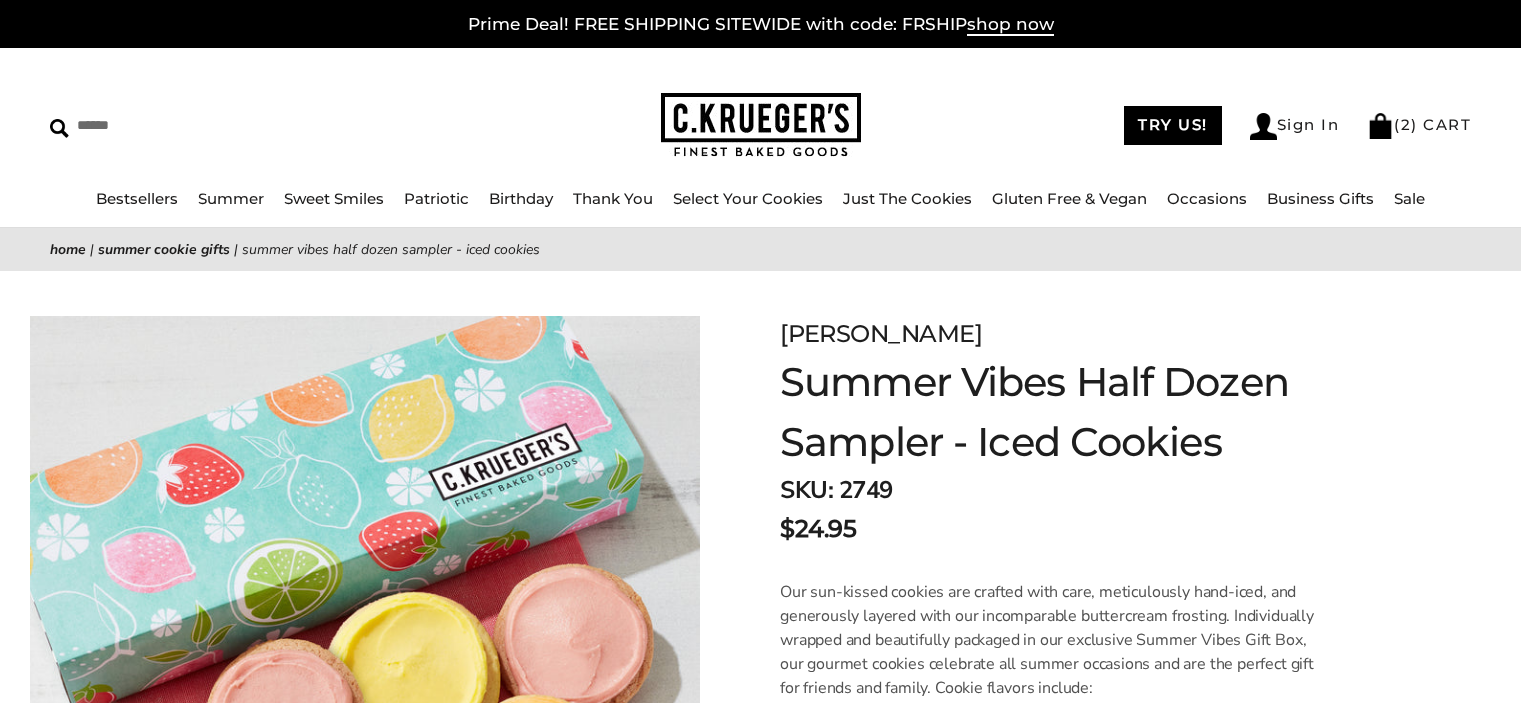 scroll, scrollTop: 0, scrollLeft: 0, axis: both 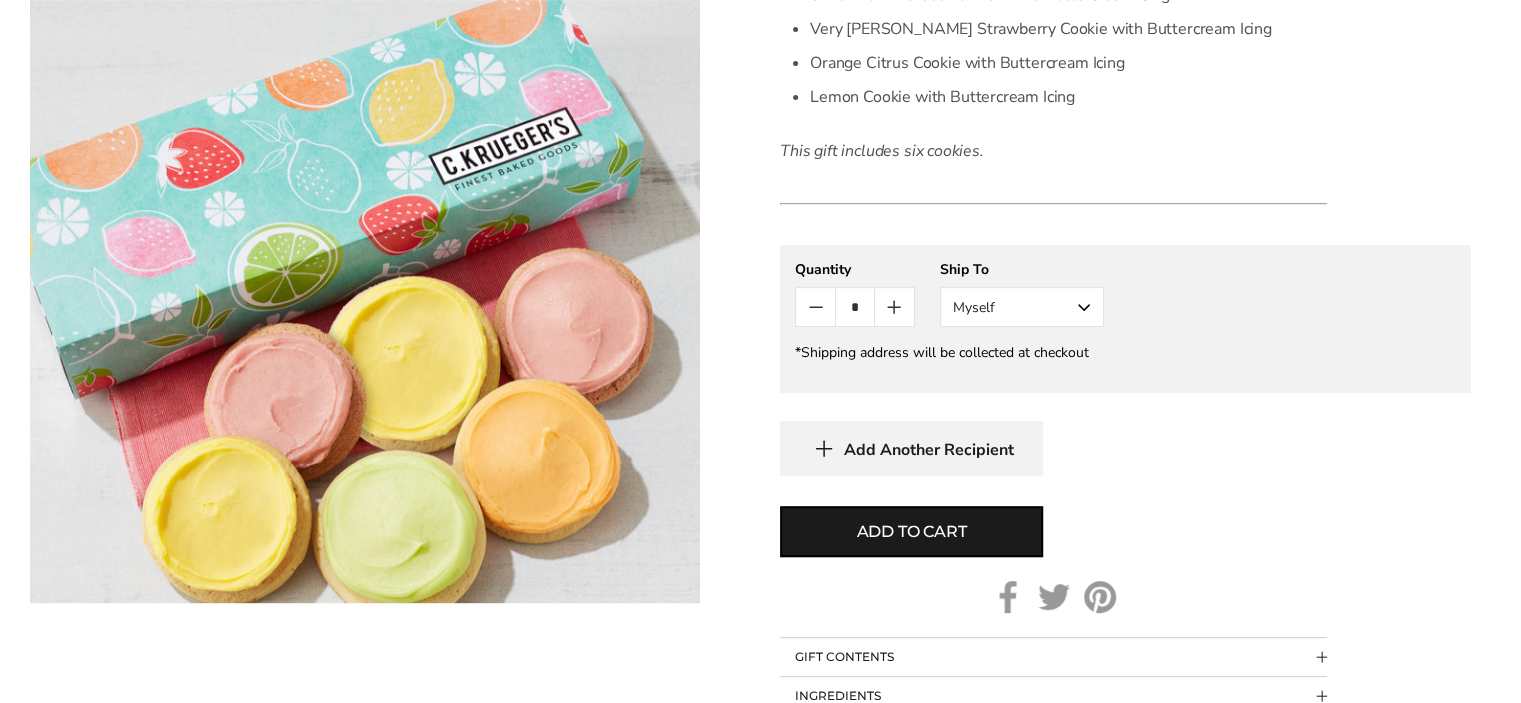 click on "Add to cart" at bounding box center (912, 532) 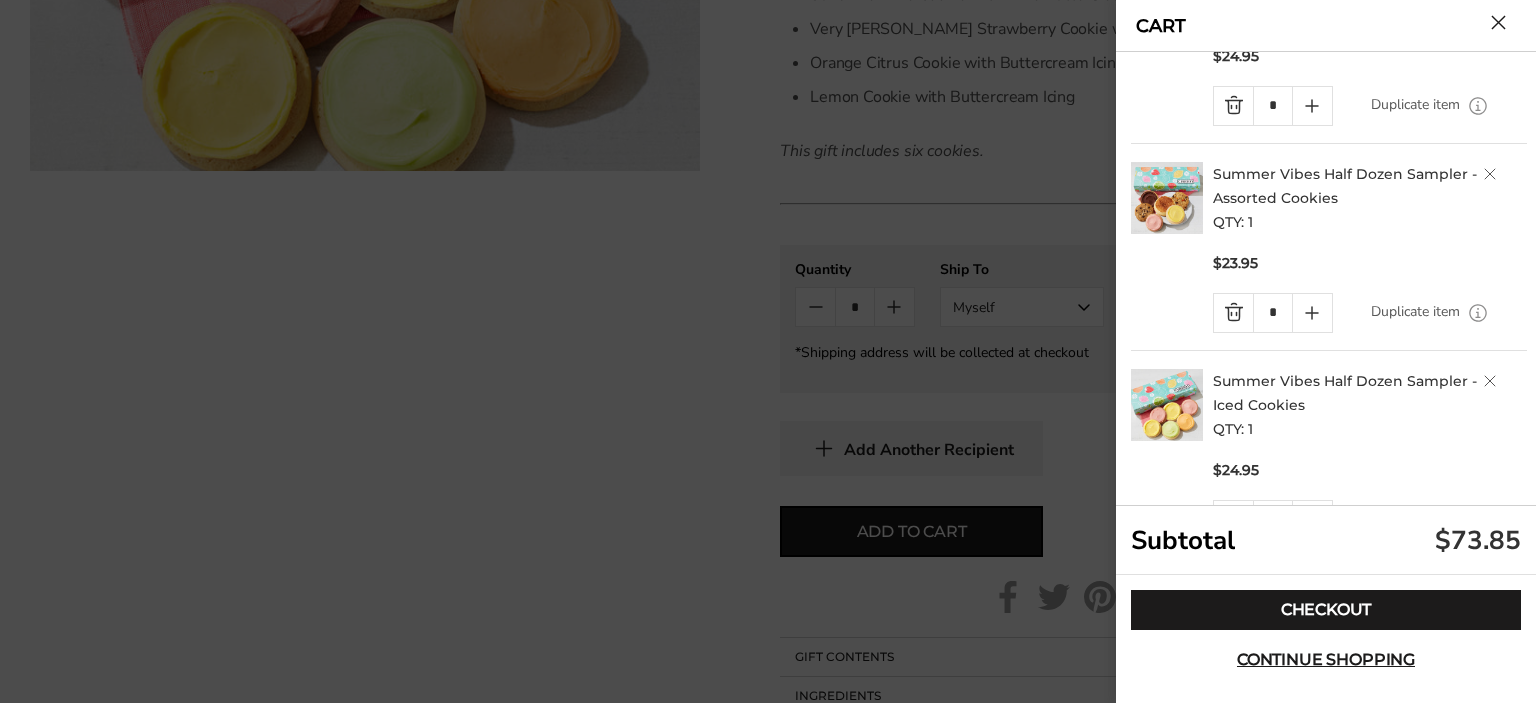 scroll, scrollTop: 315, scrollLeft: 0, axis: vertical 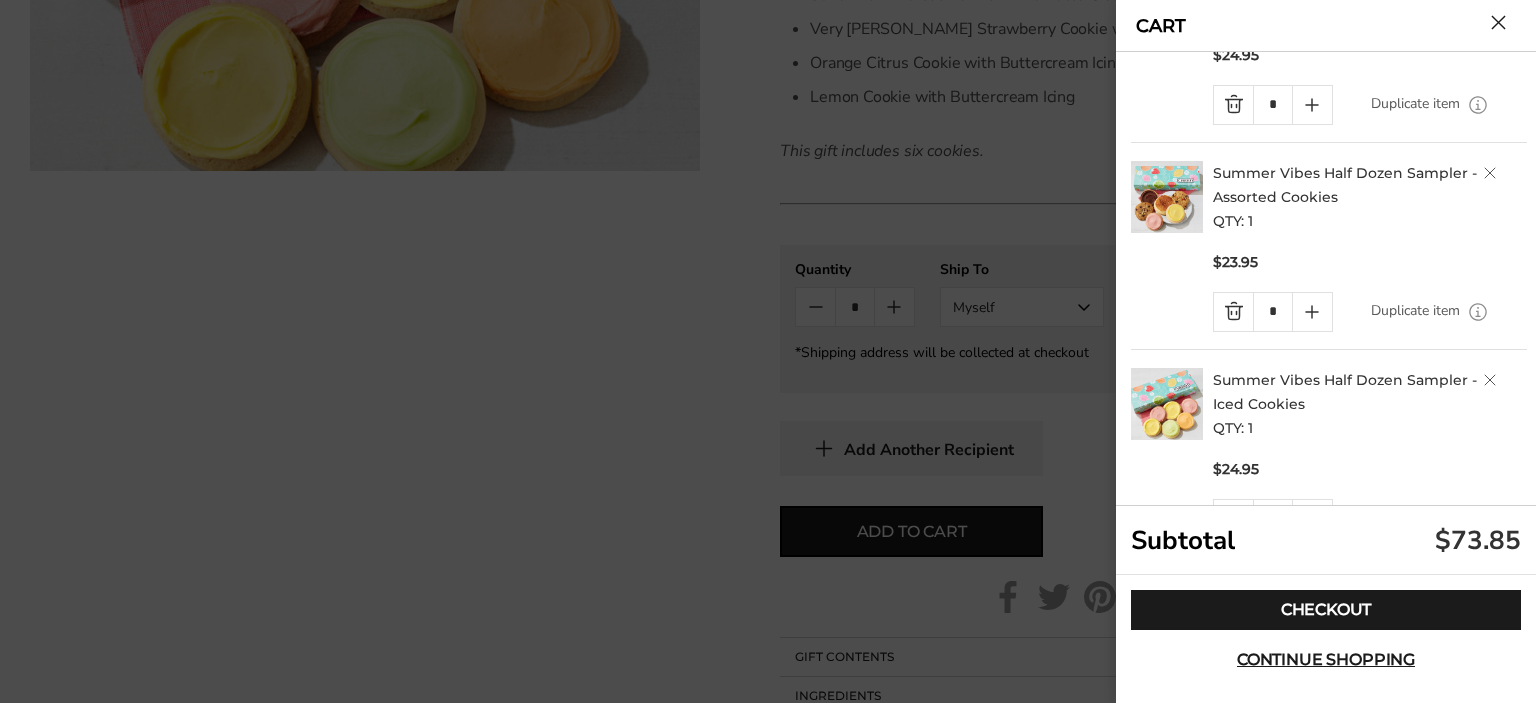 click at bounding box center (1167, 197) 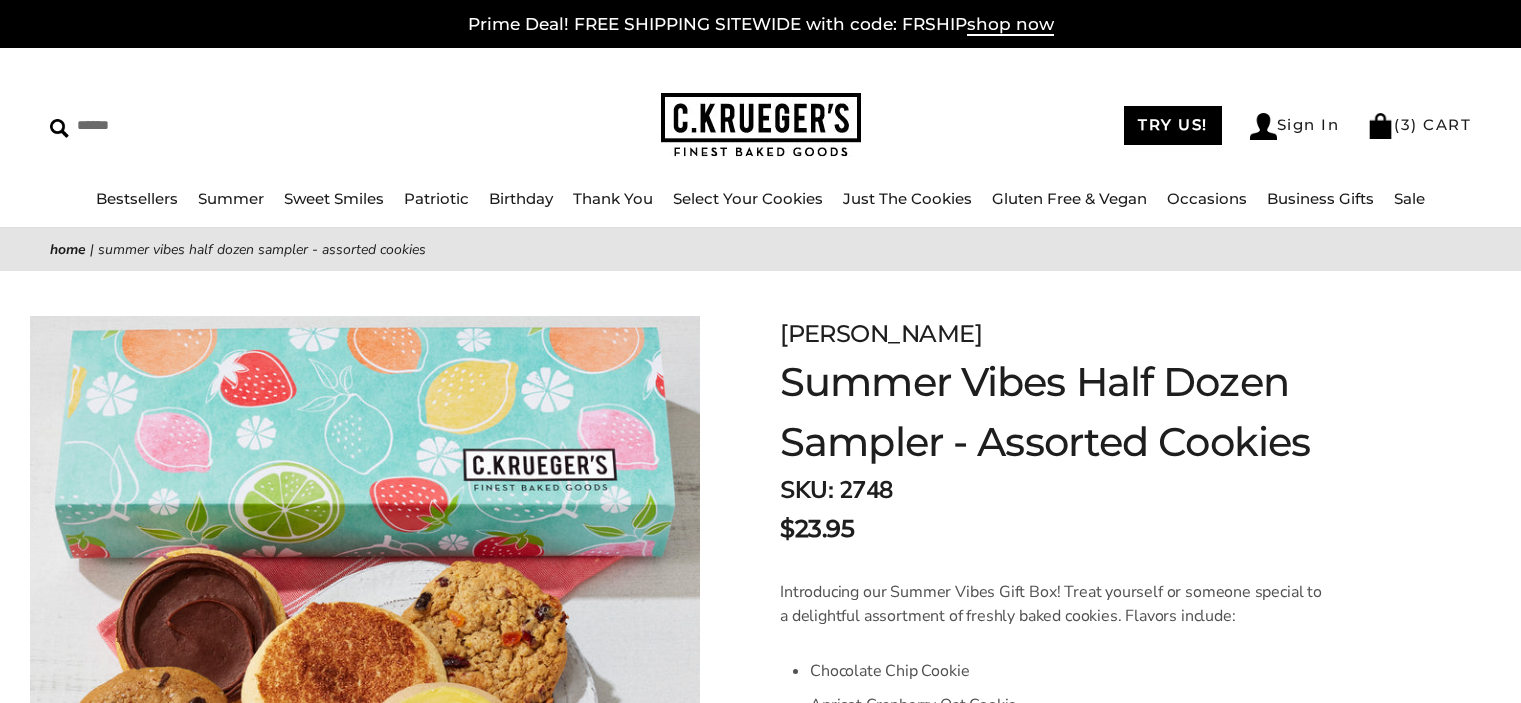 scroll, scrollTop: 0, scrollLeft: 0, axis: both 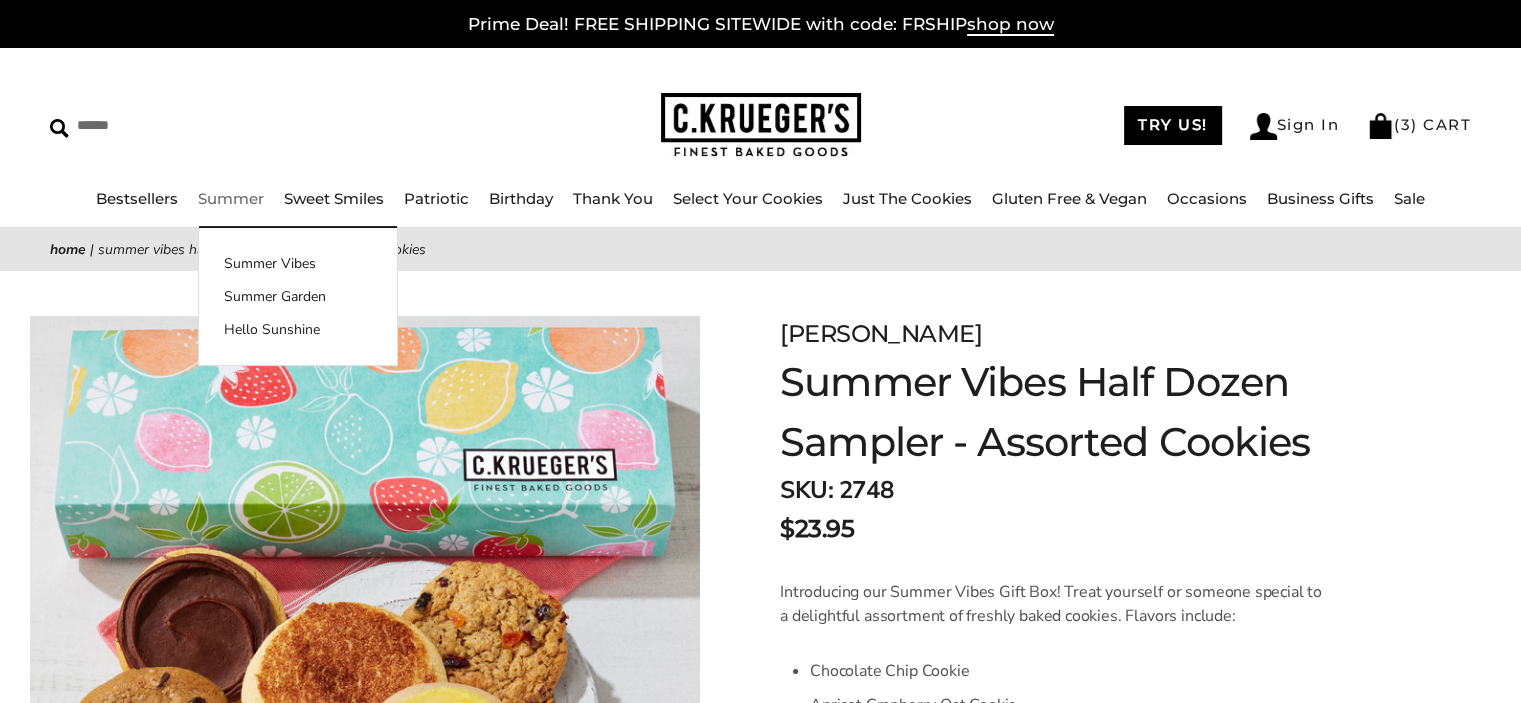 click on "Summer" at bounding box center [231, 198] 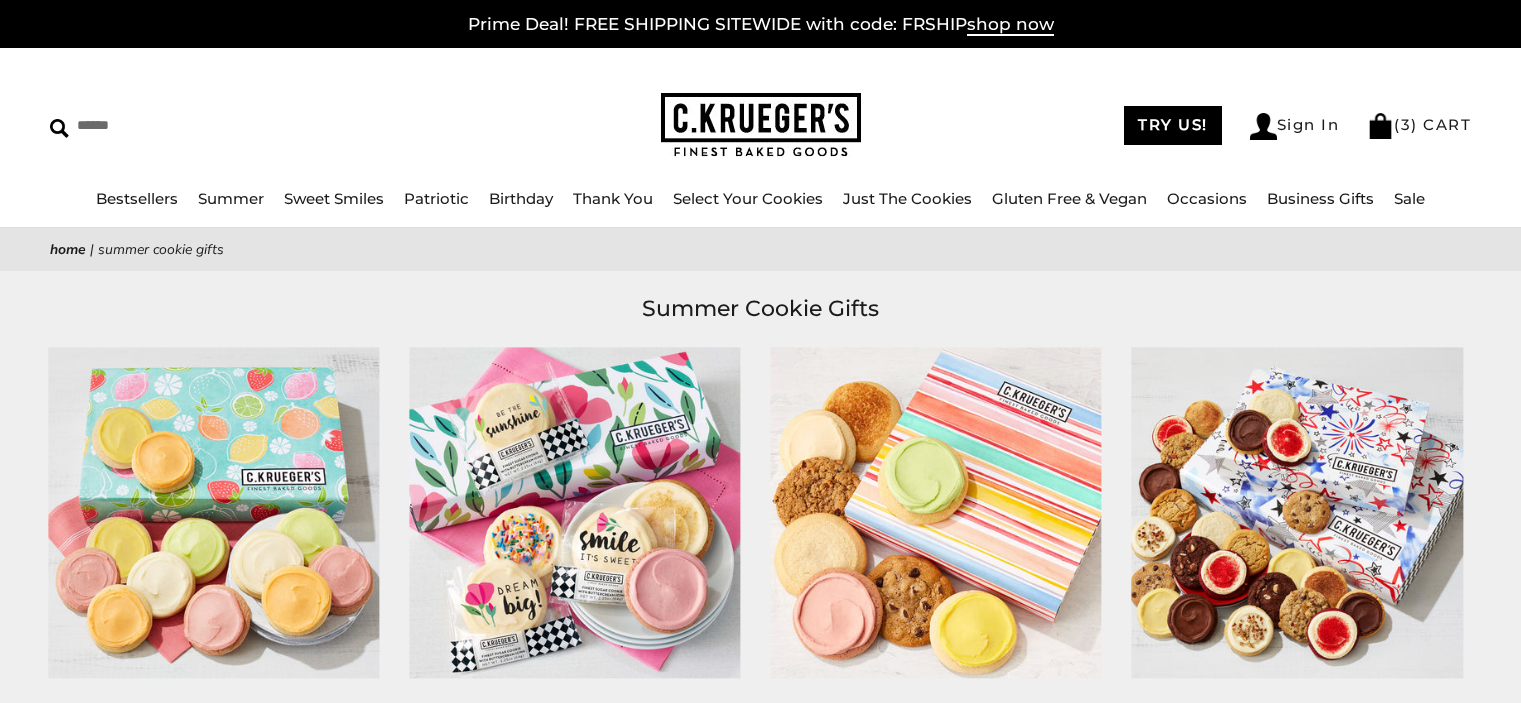 scroll, scrollTop: 0, scrollLeft: 0, axis: both 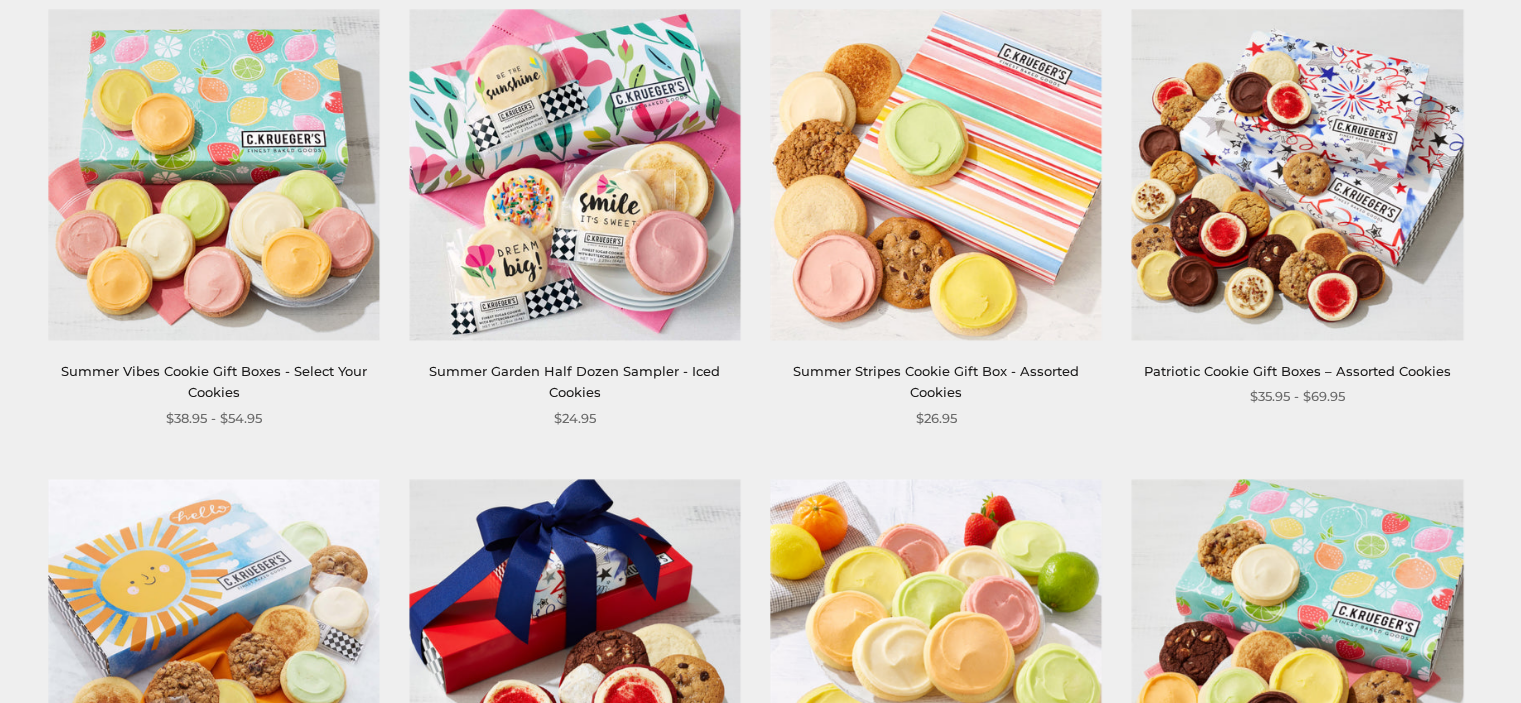 click at bounding box center (574, 174) 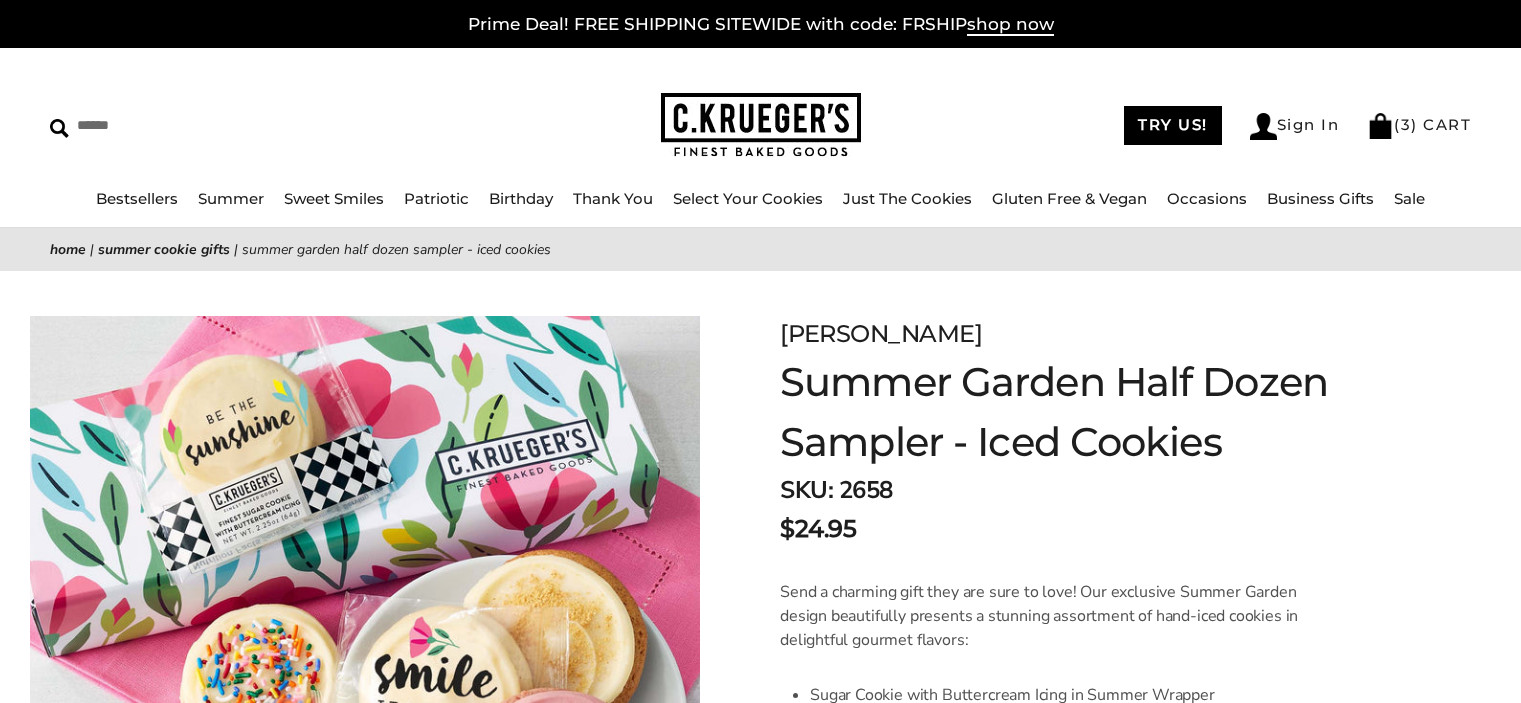 scroll, scrollTop: 0, scrollLeft: 0, axis: both 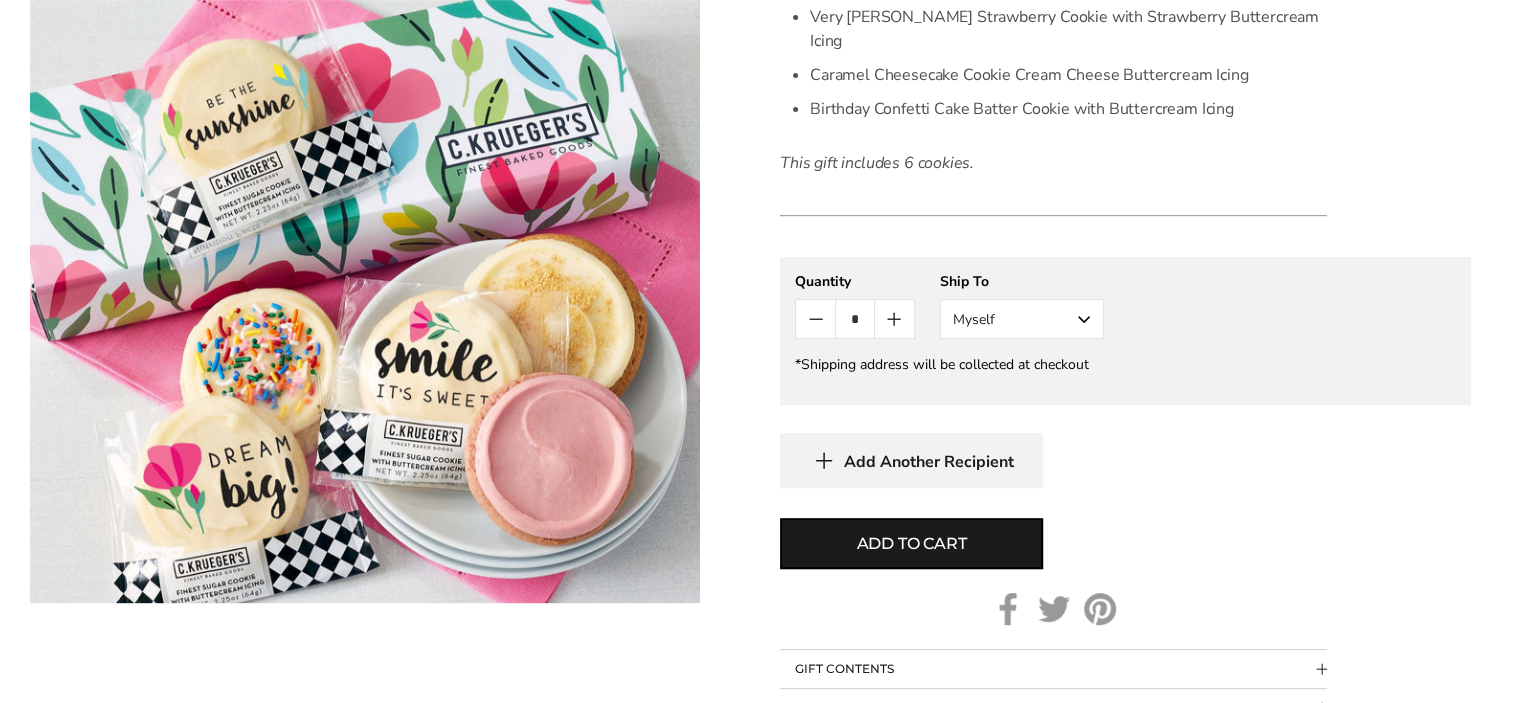 click on "Add to cart" at bounding box center [911, 543] 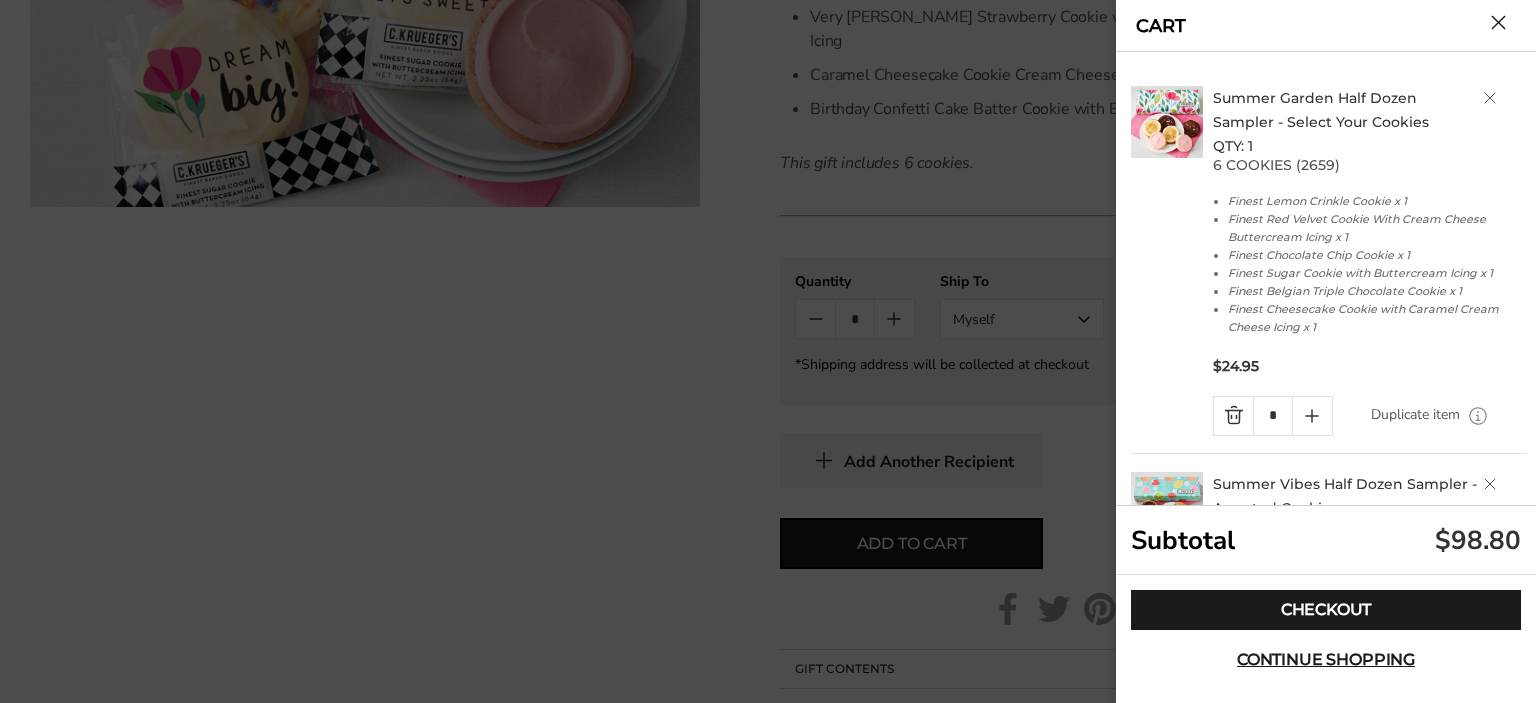 scroll, scrollTop: 591, scrollLeft: 0, axis: vertical 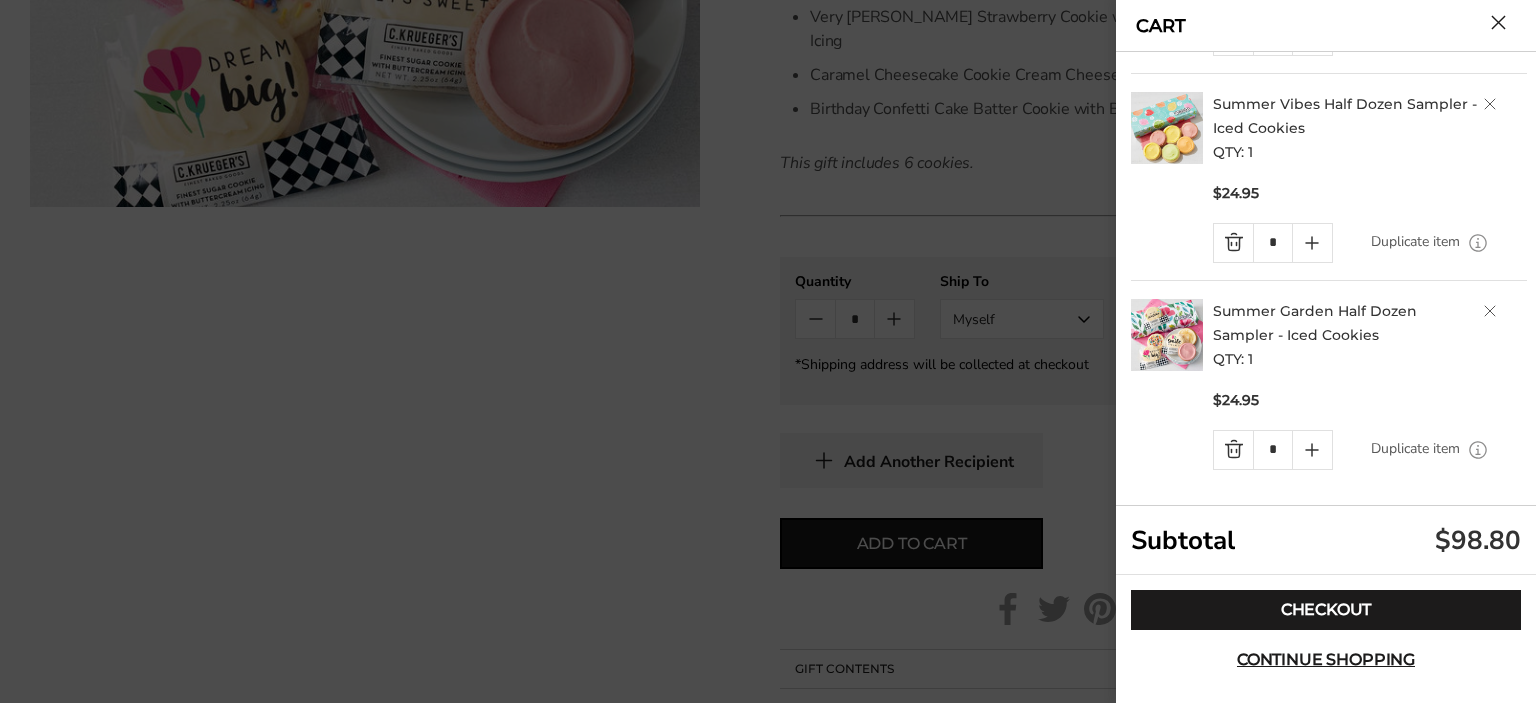 click on "Checkout" at bounding box center (1326, 610) 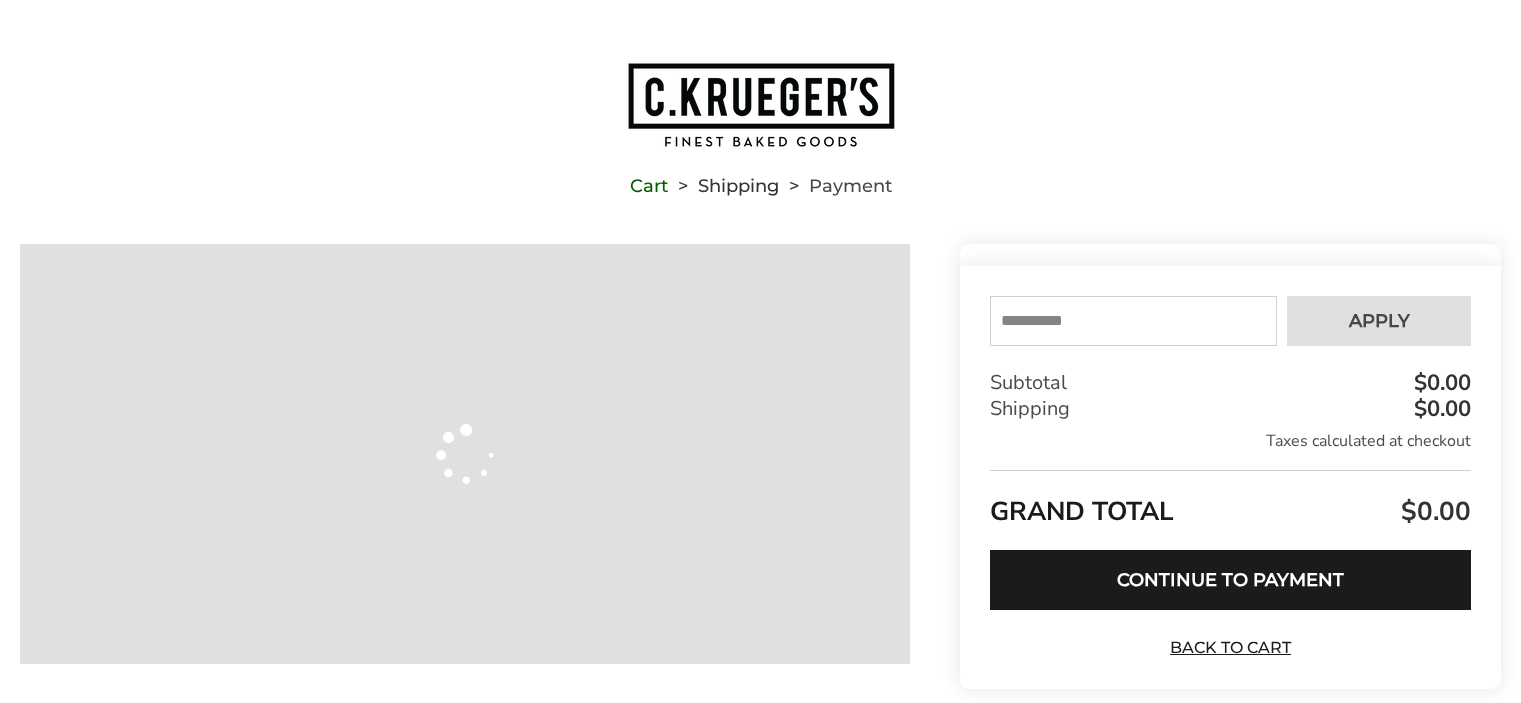 scroll, scrollTop: 0, scrollLeft: 0, axis: both 